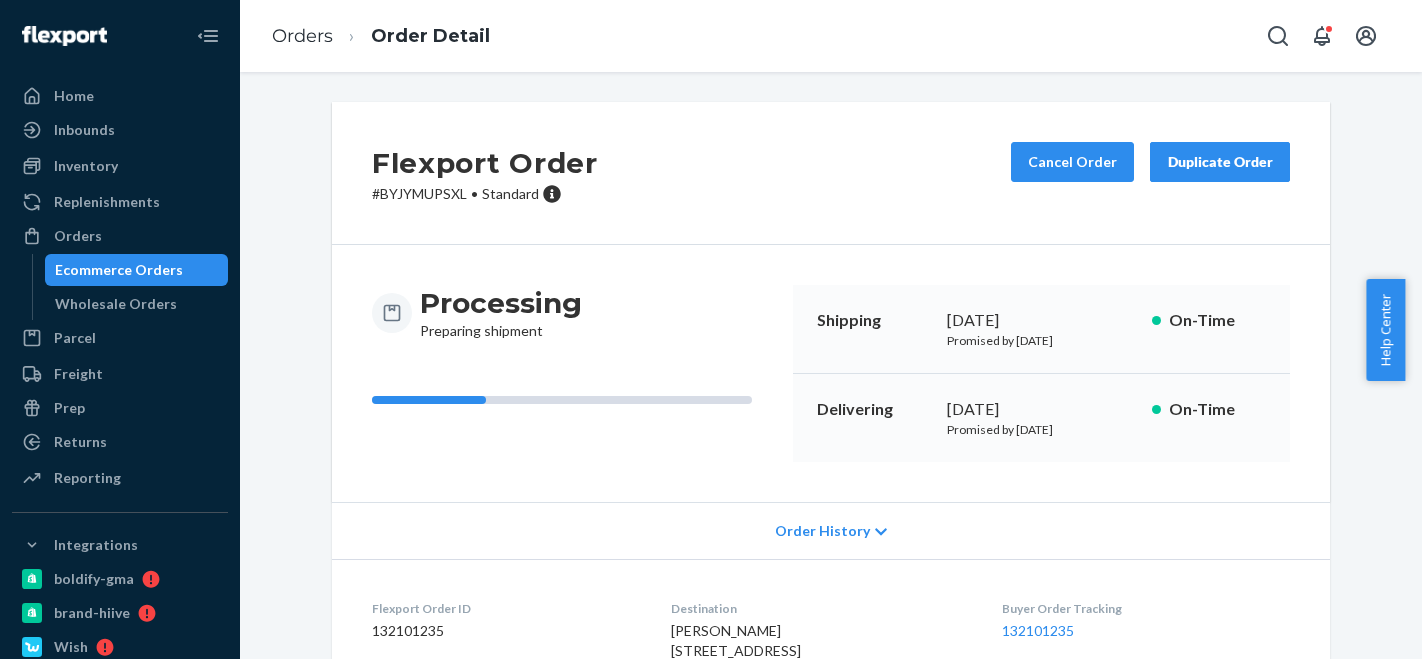 scroll, scrollTop: 0, scrollLeft: 0, axis: both 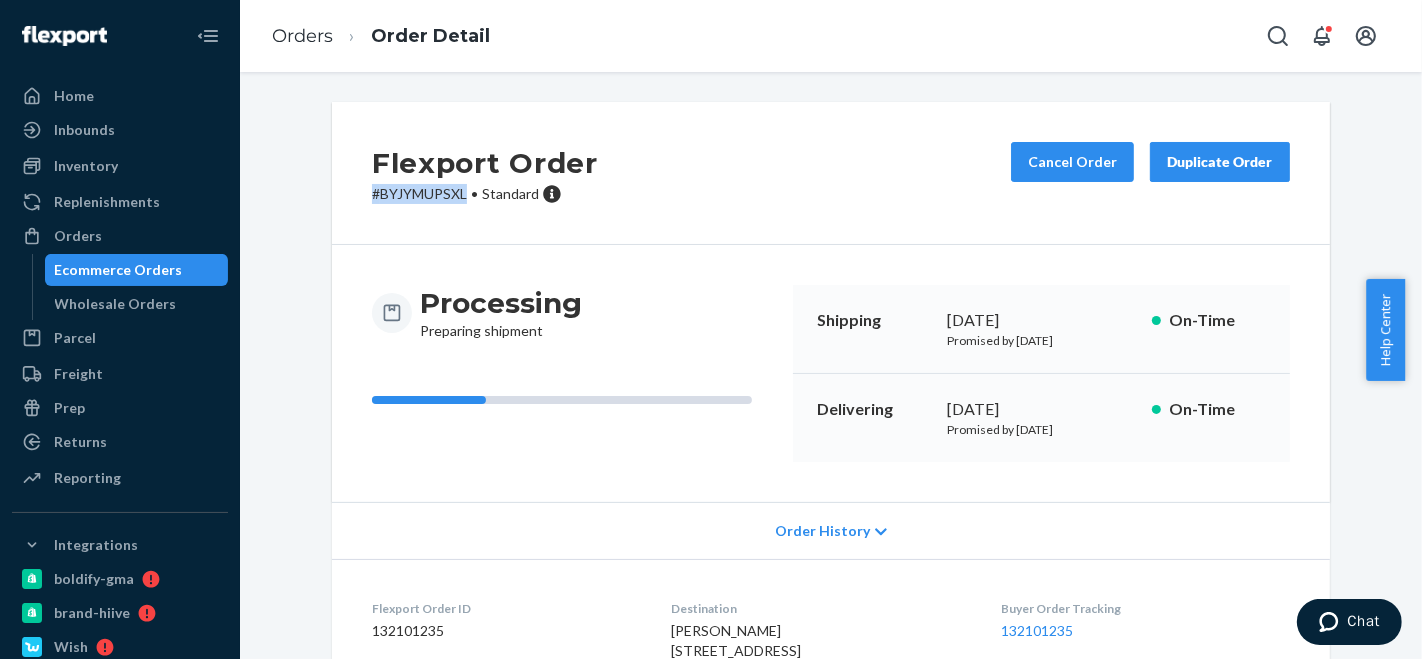 drag, startPoint x: 0, startPoint y: 0, endPoint x: 297, endPoint y: 90, distance: 310.3369 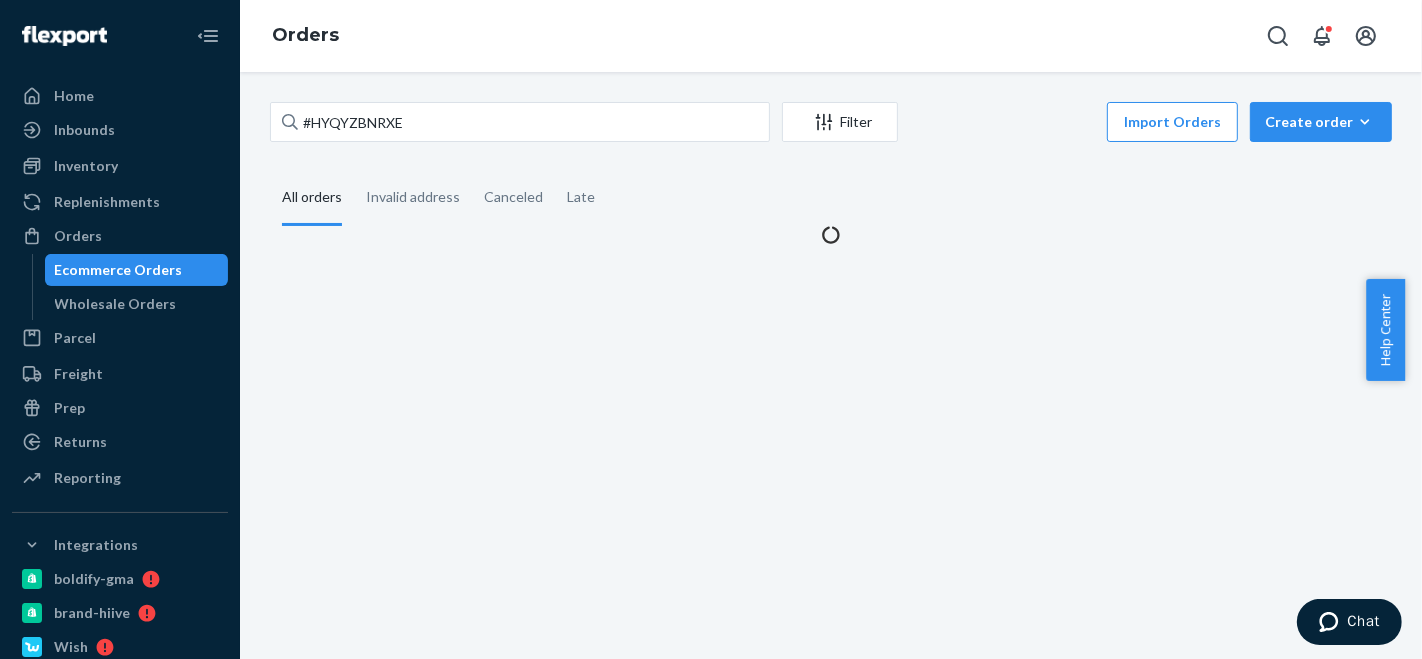 scroll, scrollTop: 0, scrollLeft: 0, axis: both 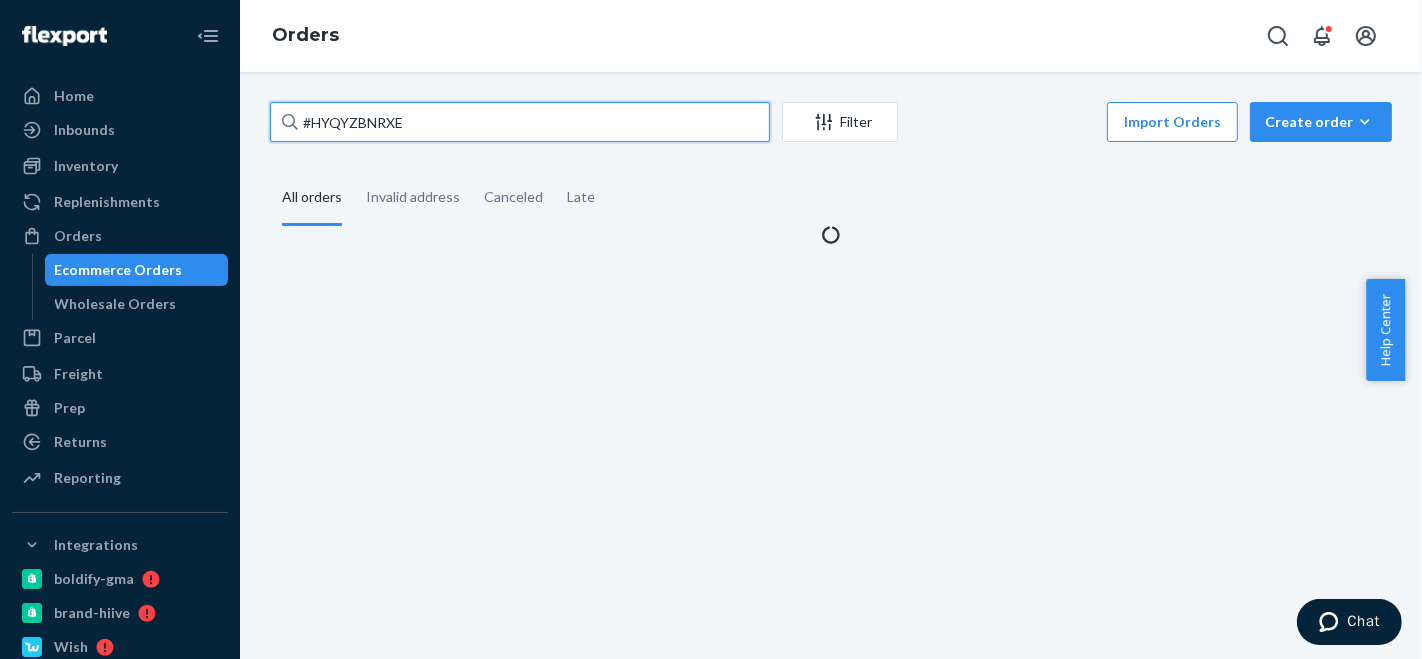 drag, startPoint x: 369, startPoint y: 130, endPoint x: 254, endPoint y: 134, distance: 115.06954 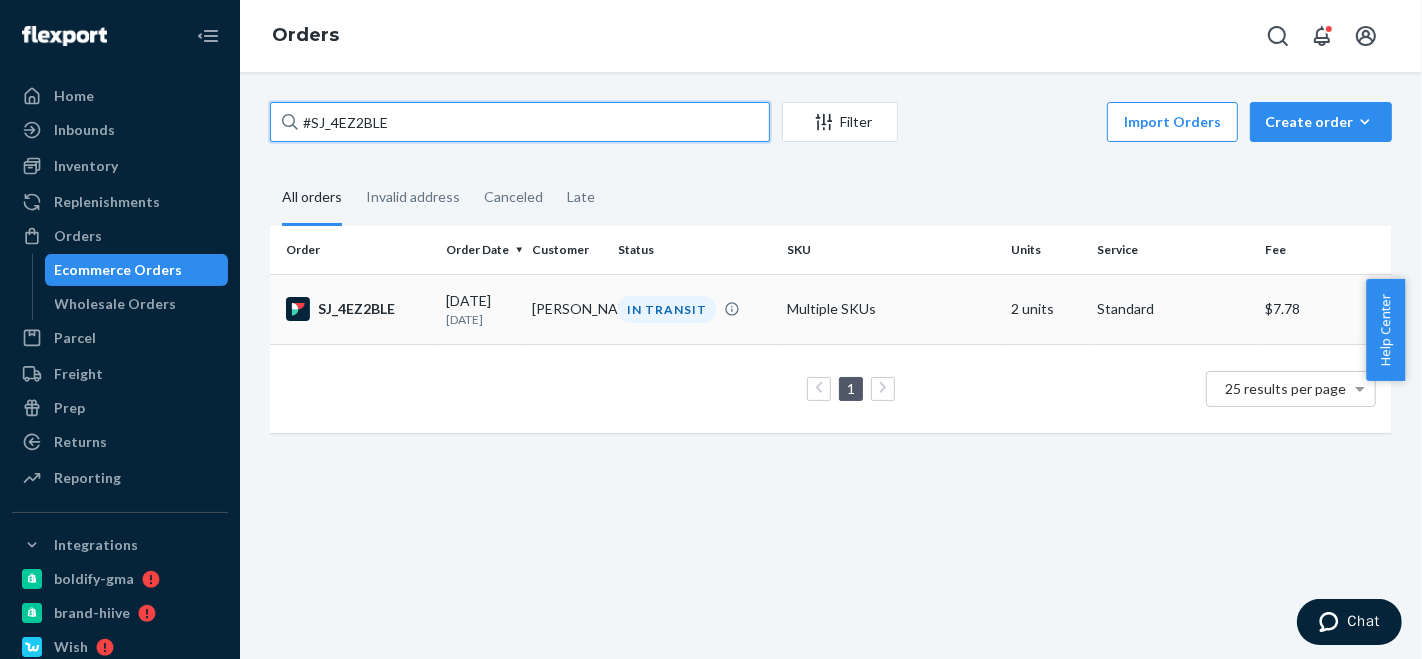 type on "#SJ_4EZ2BLE" 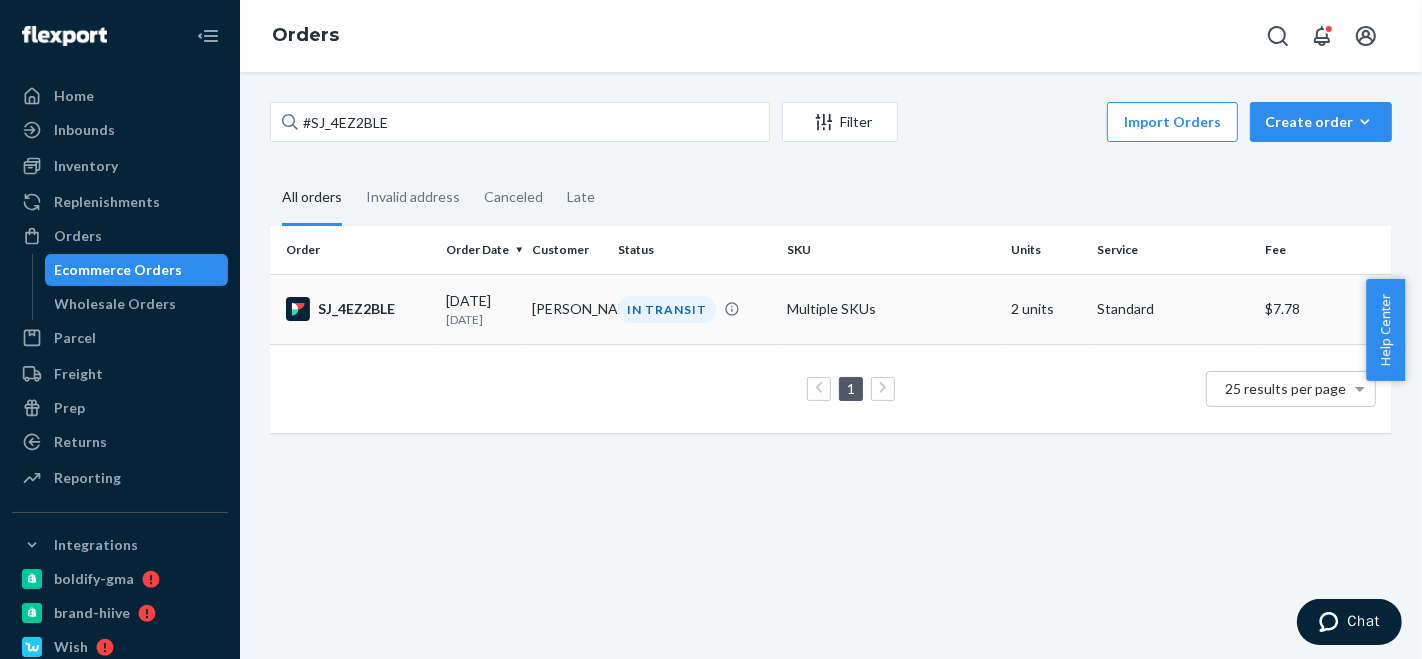 click on "Multiple SKUs" at bounding box center (891, 309) 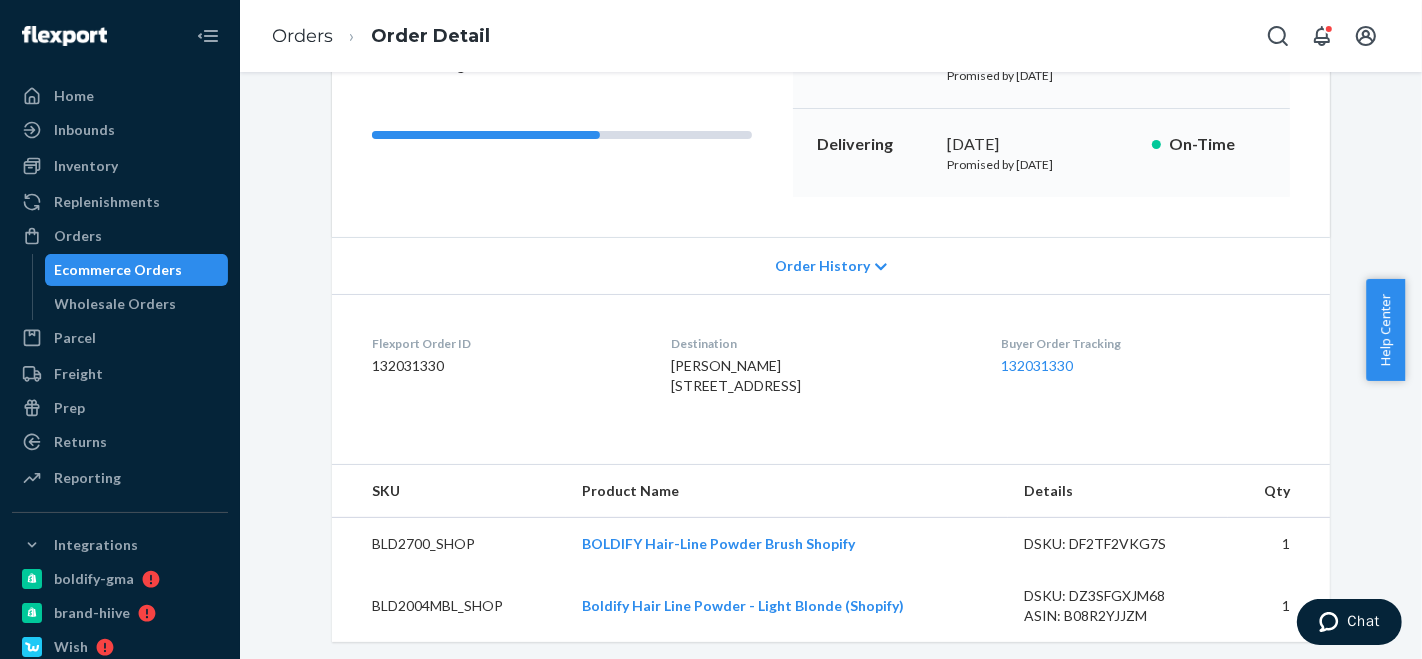 scroll, scrollTop: 689, scrollLeft: 0, axis: vertical 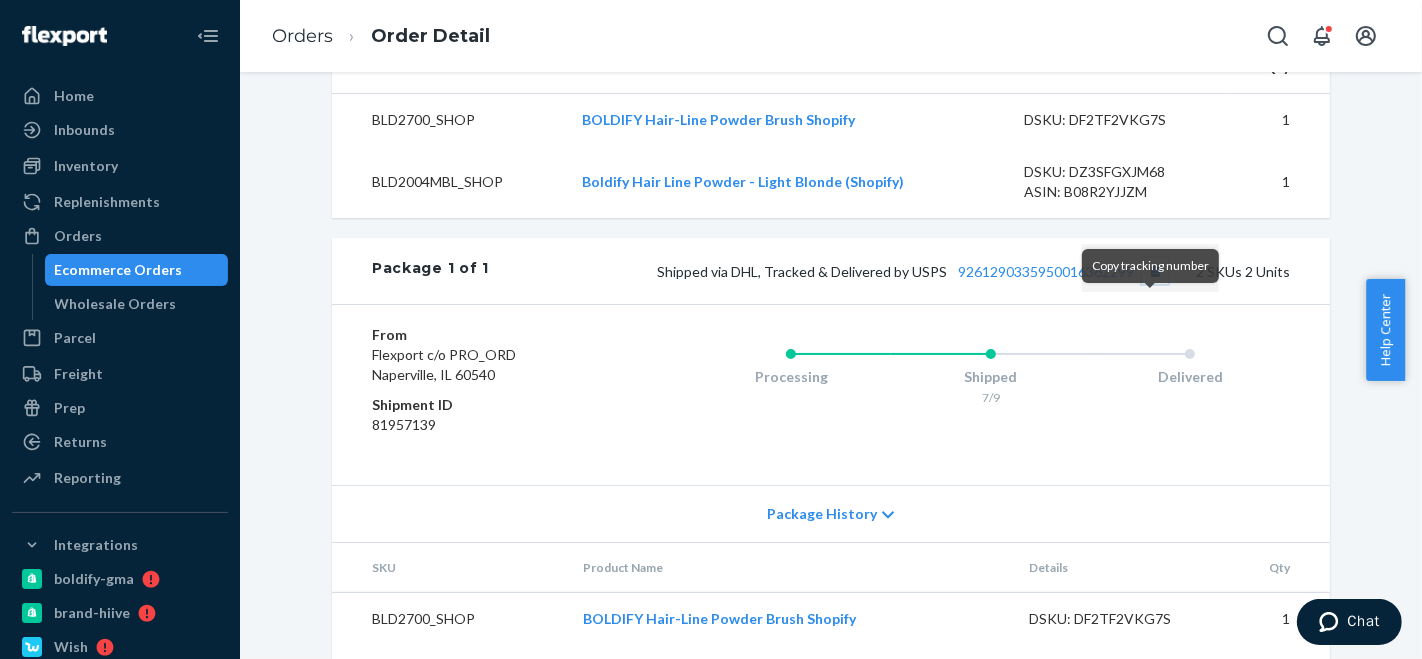 click at bounding box center [1155, 271] 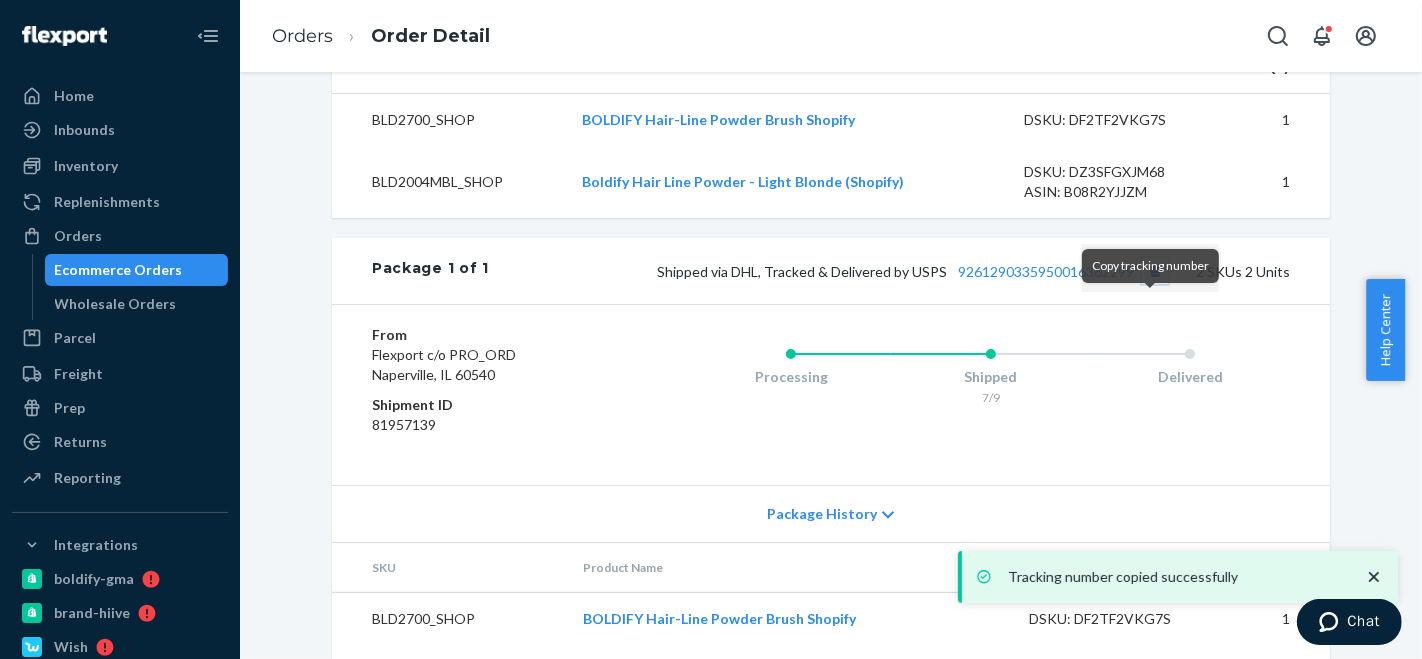 type 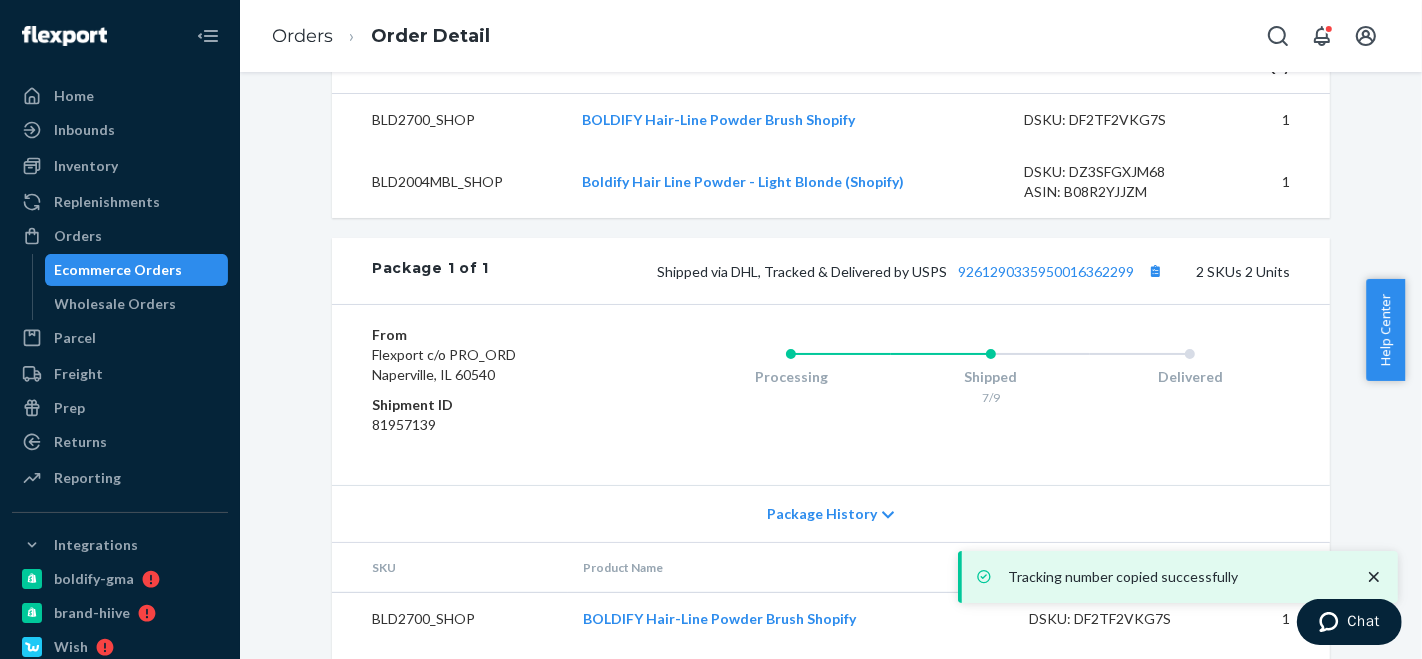 click on "Ecommerce Orders" at bounding box center [119, 270] 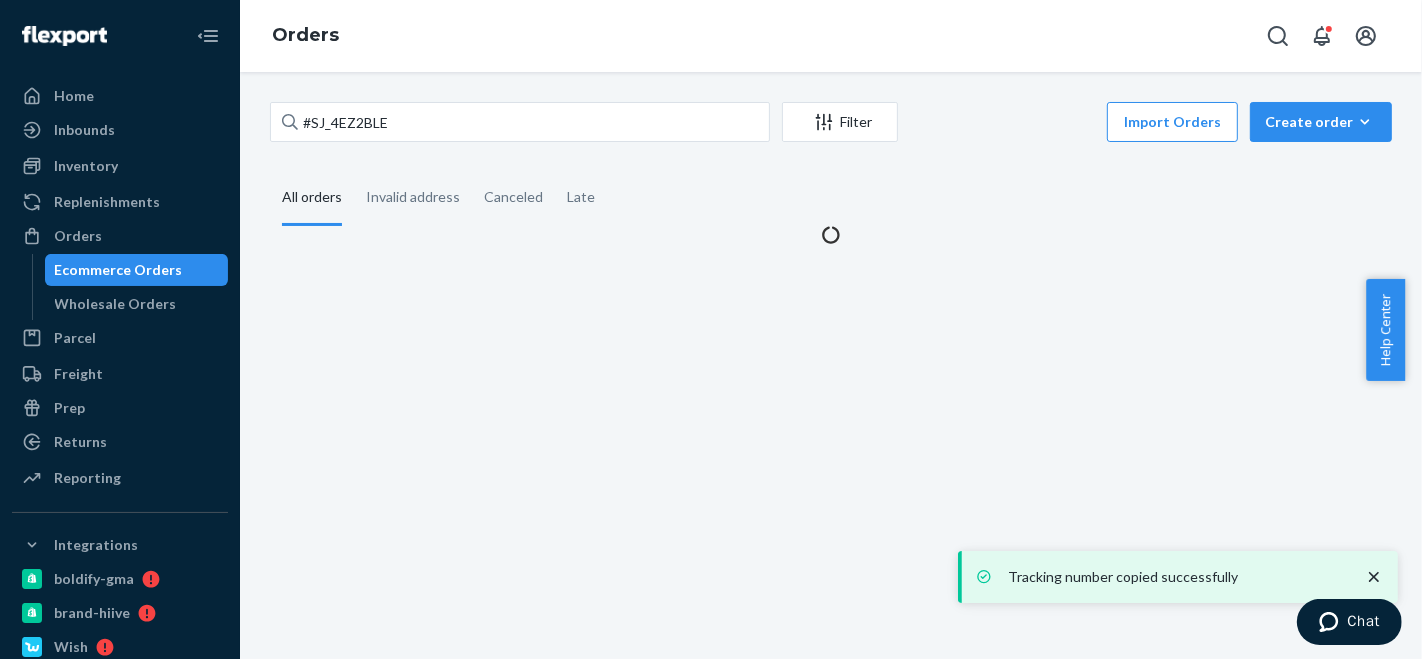 scroll, scrollTop: 0, scrollLeft: 0, axis: both 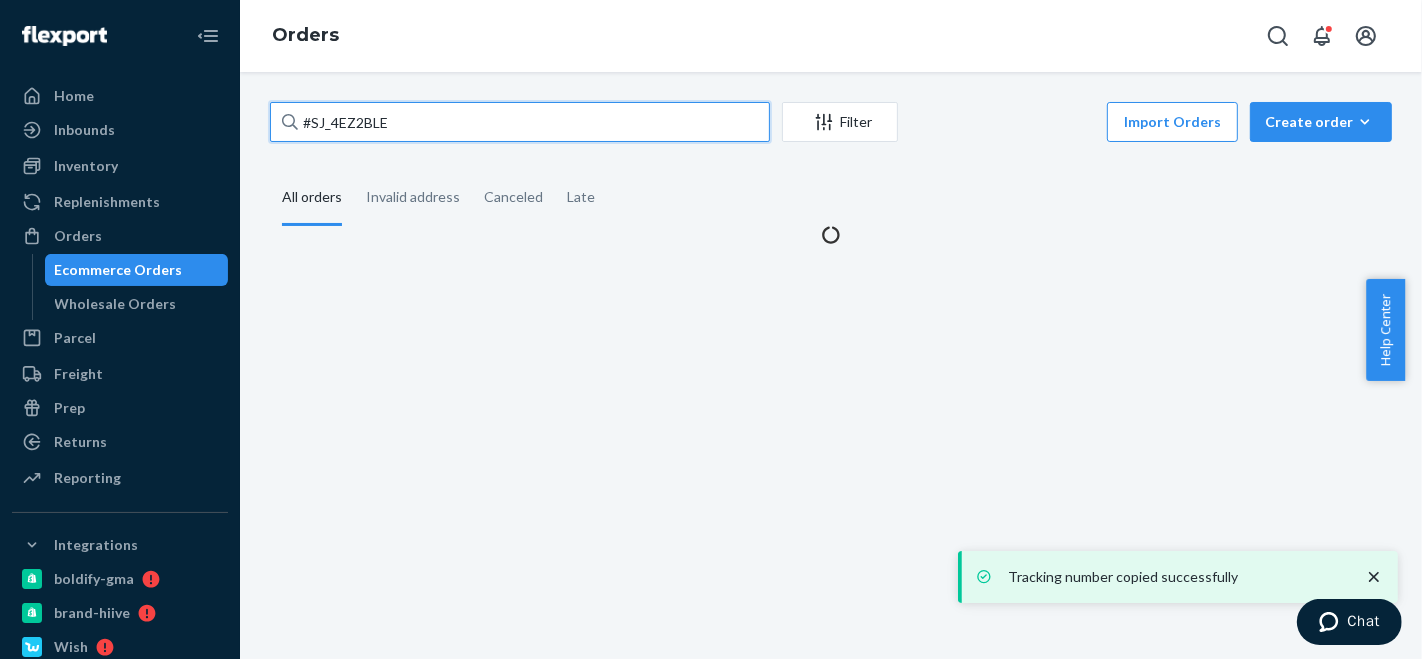 click on "#SJ_4EZ2BLE" at bounding box center [520, 122] 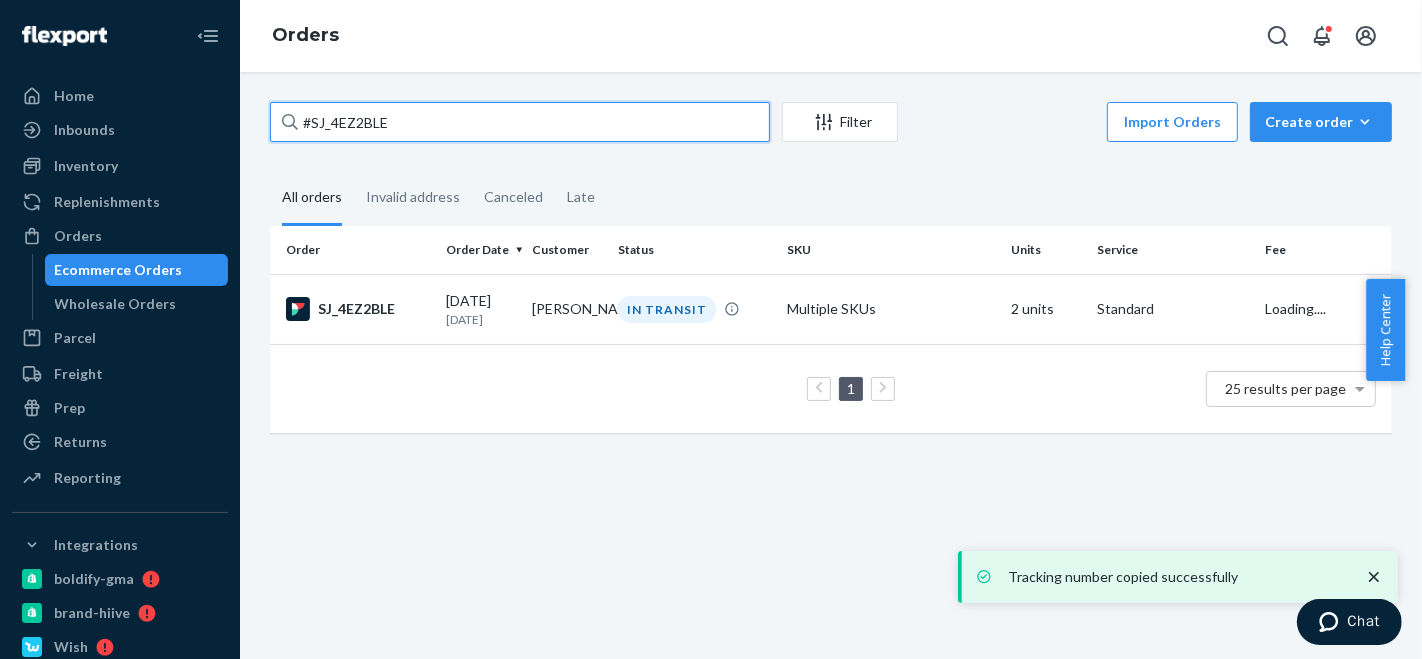click on "#SJ_4EZ2BLE" at bounding box center (520, 122) 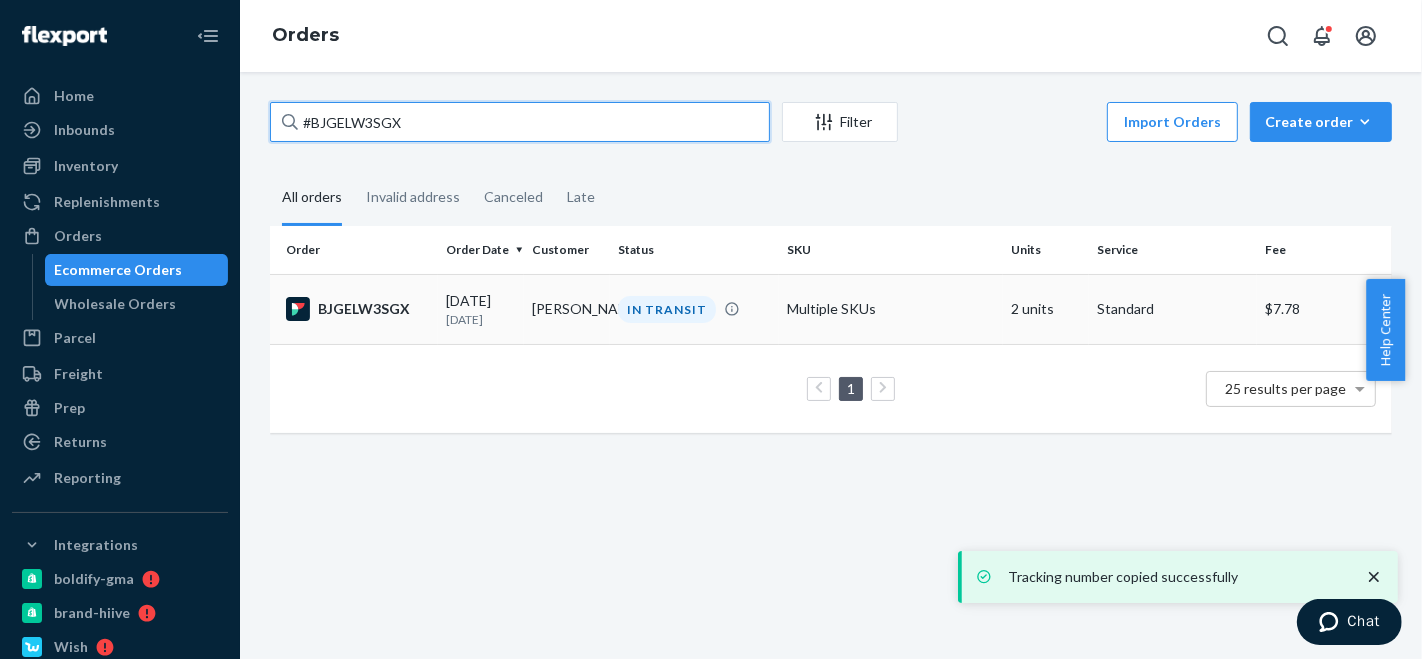 type on "#BJGELW3SGX" 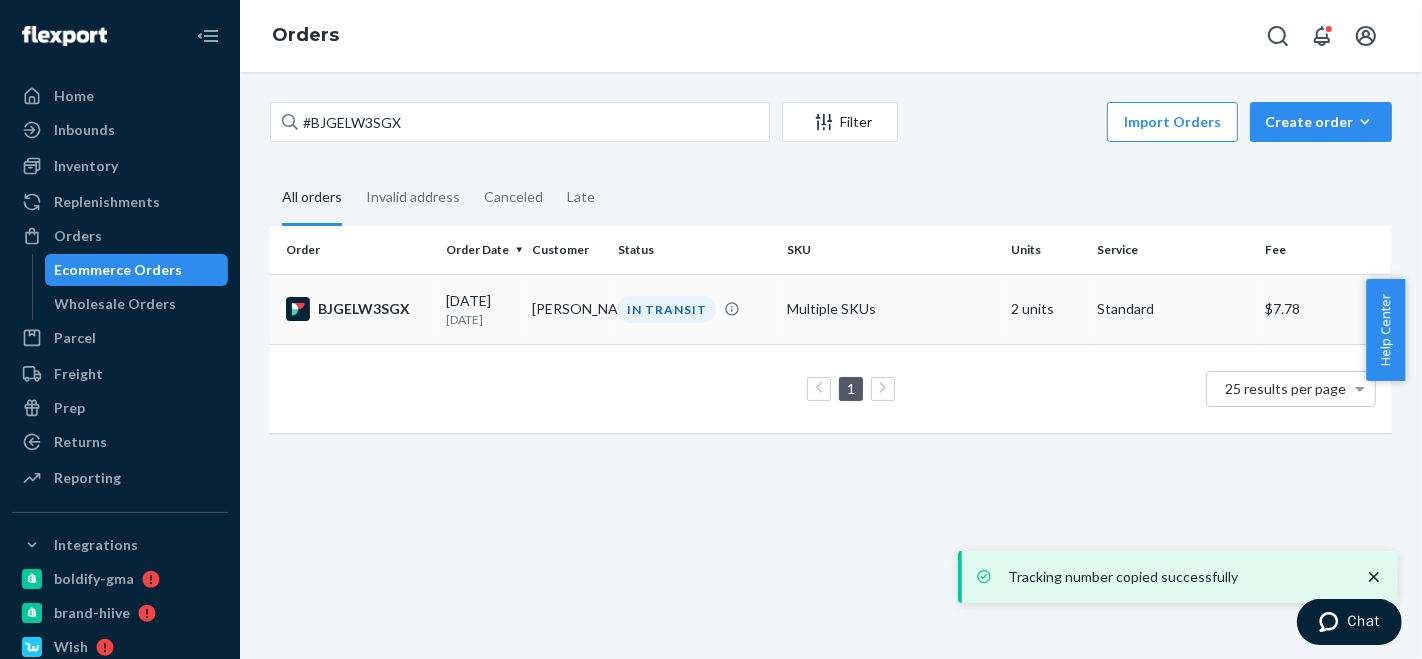 click on "Multiple SKUs" at bounding box center (891, 309) 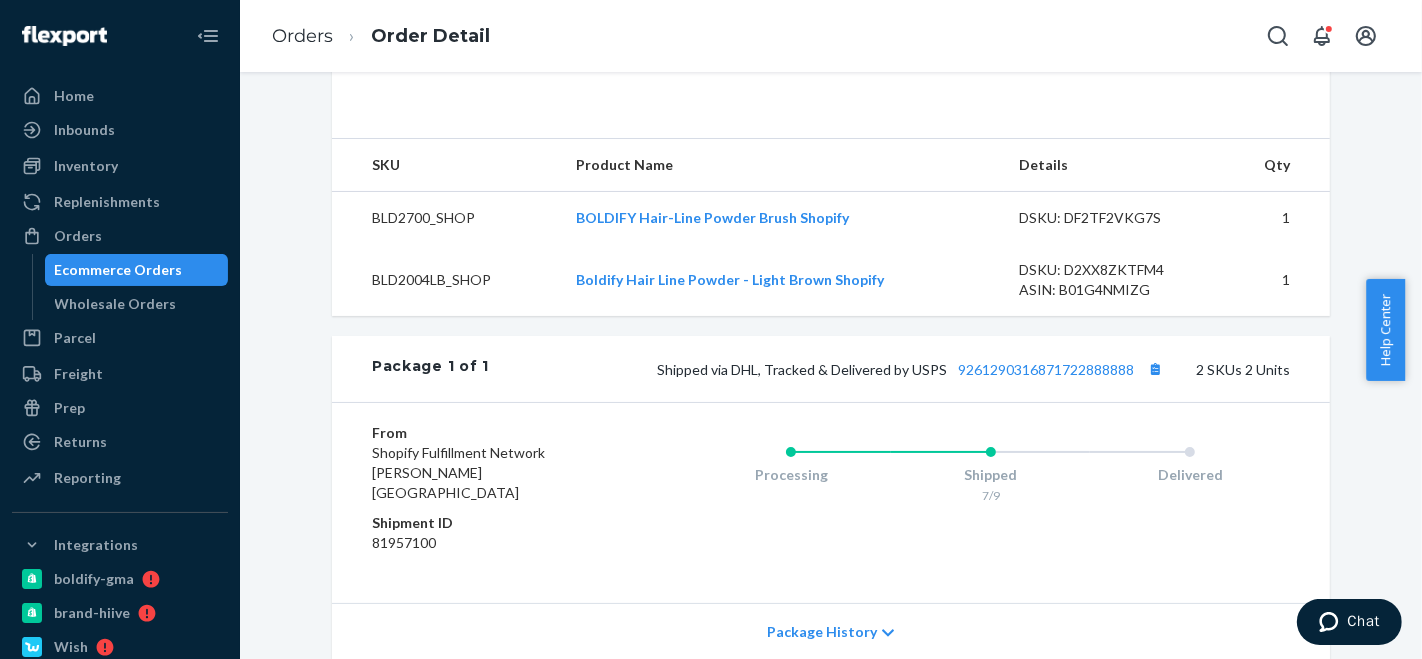 scroll, scrollTop: 604, scrollLeft: 0, axis: vertical 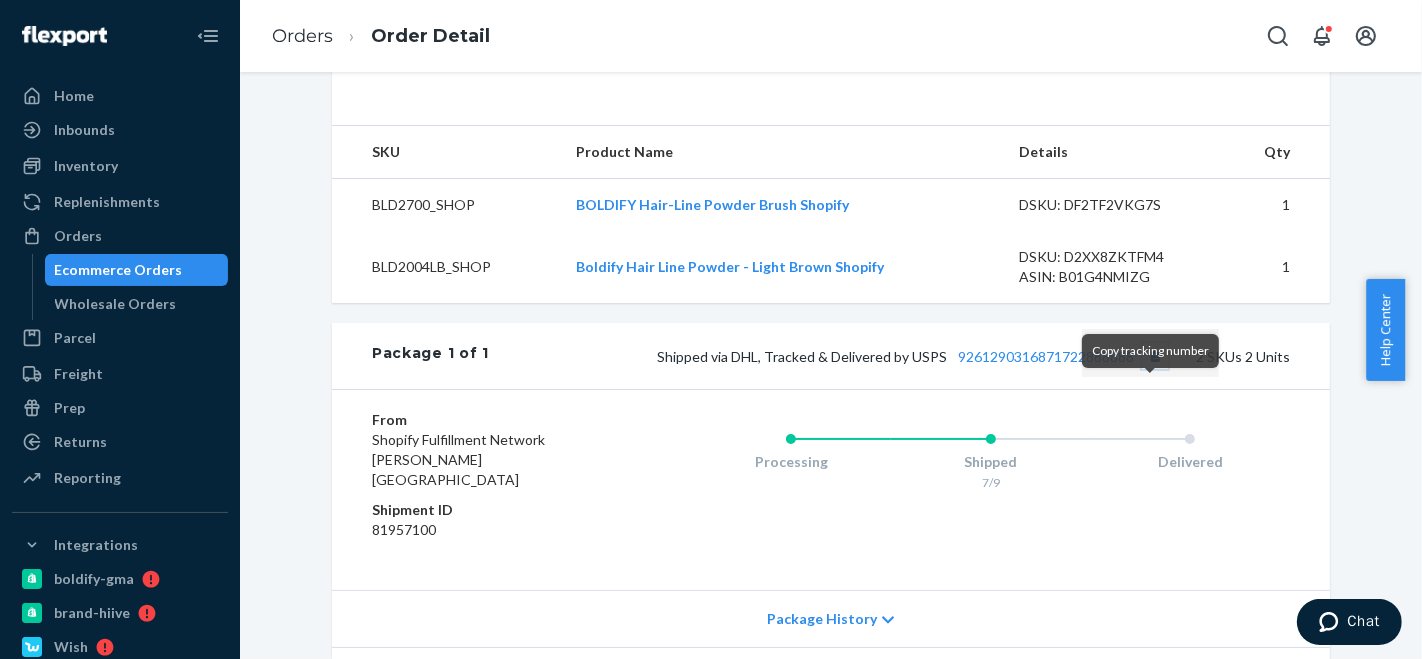 click at bounding box center (1155, 356) 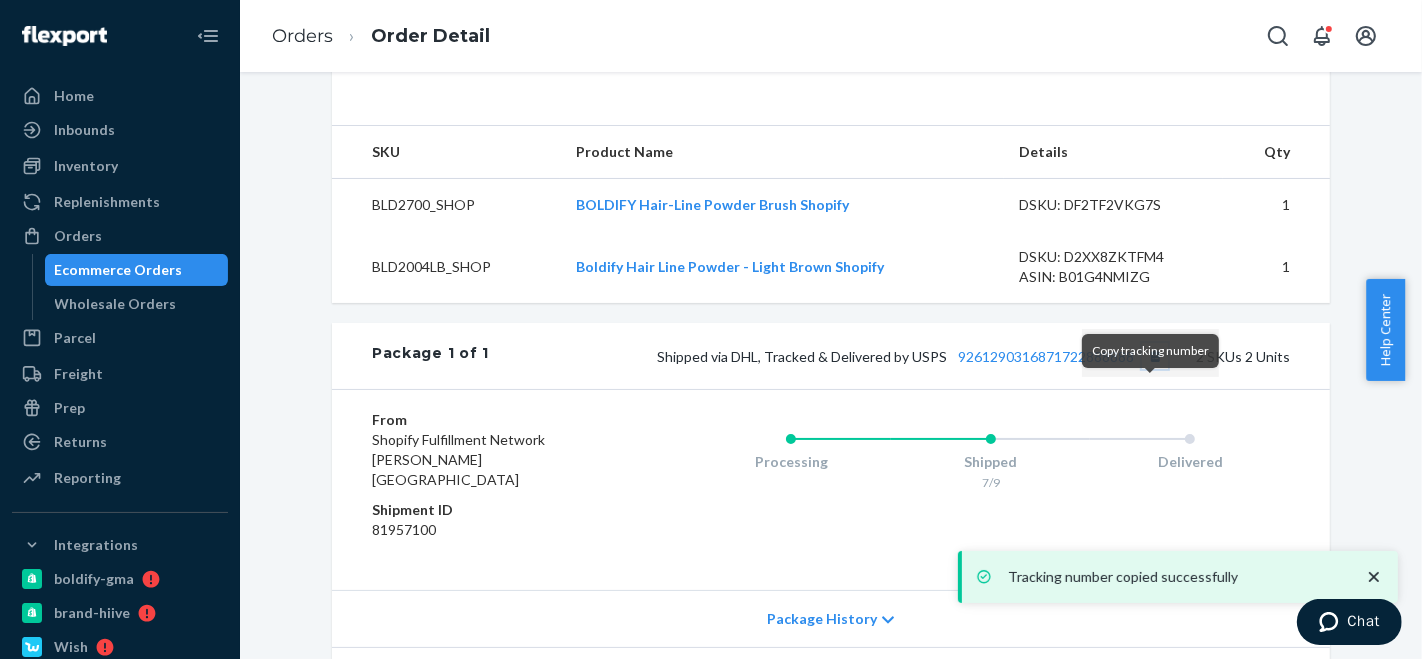 type 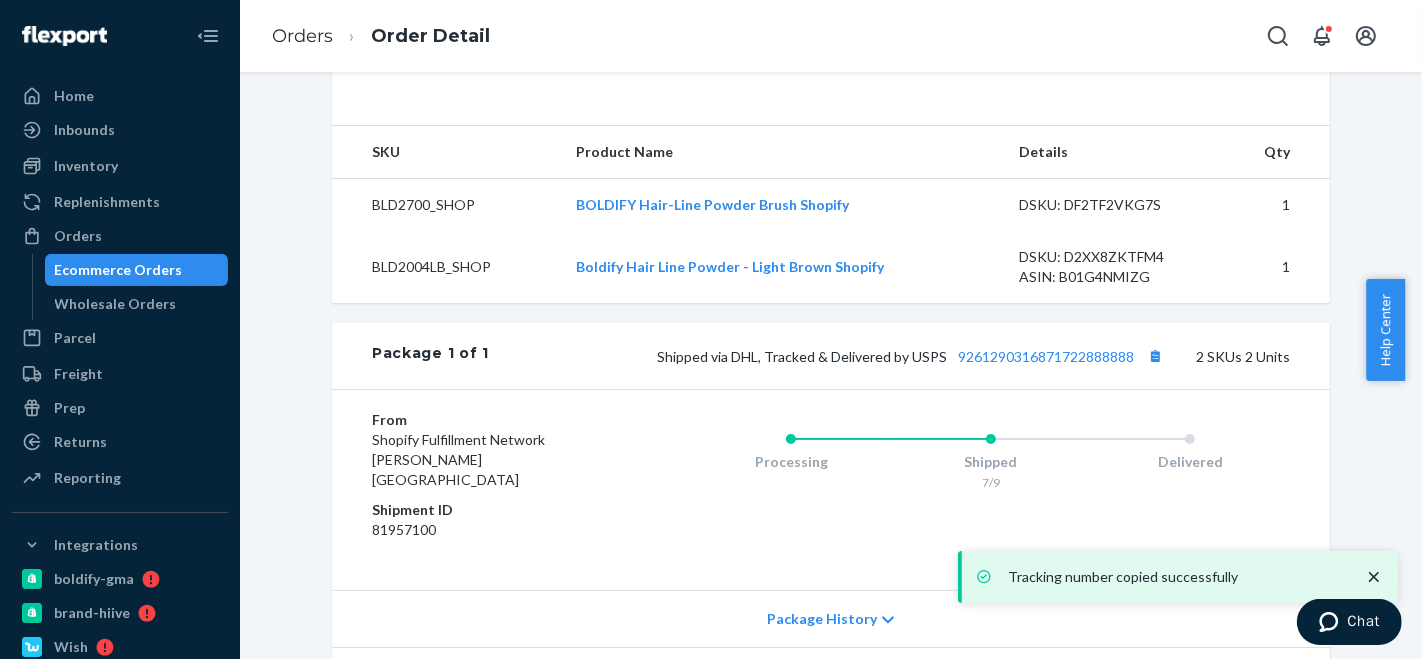 click on "Ecommerce Orders" at bounding box center (119, 270) 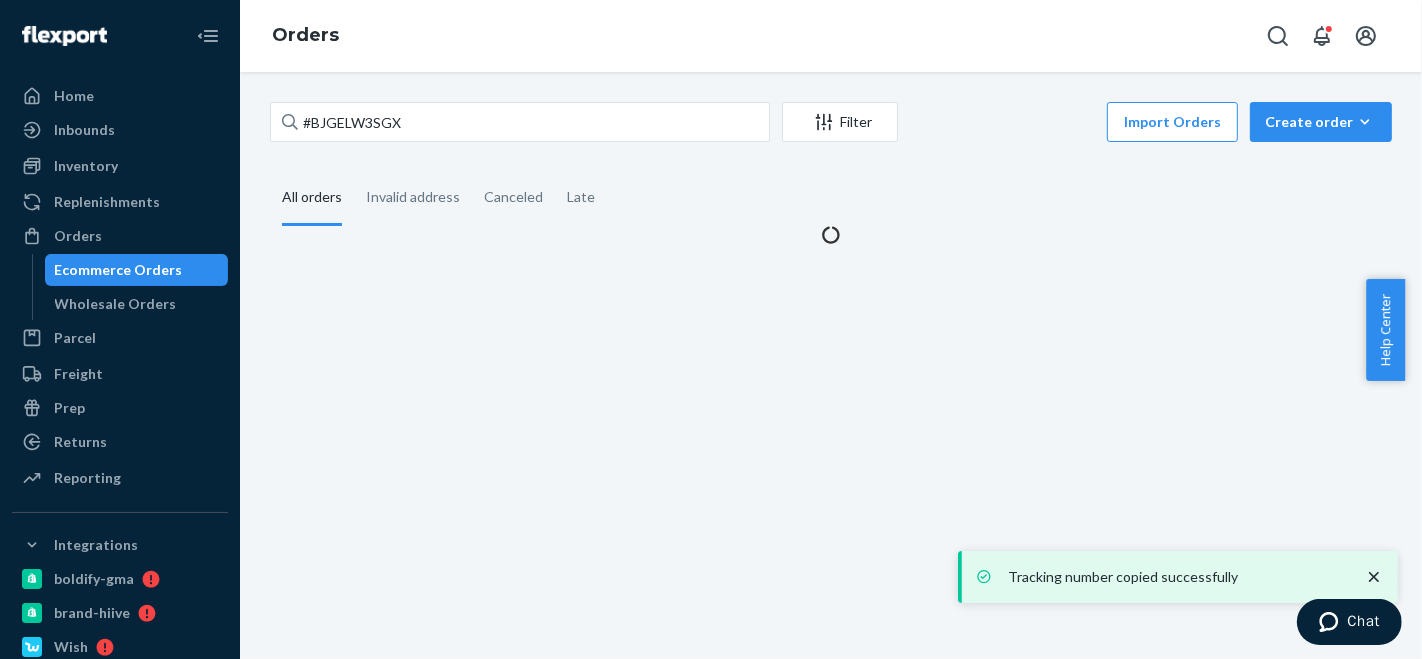 scroll, scrollTop: 0, scrollLeft: 0, axis: both 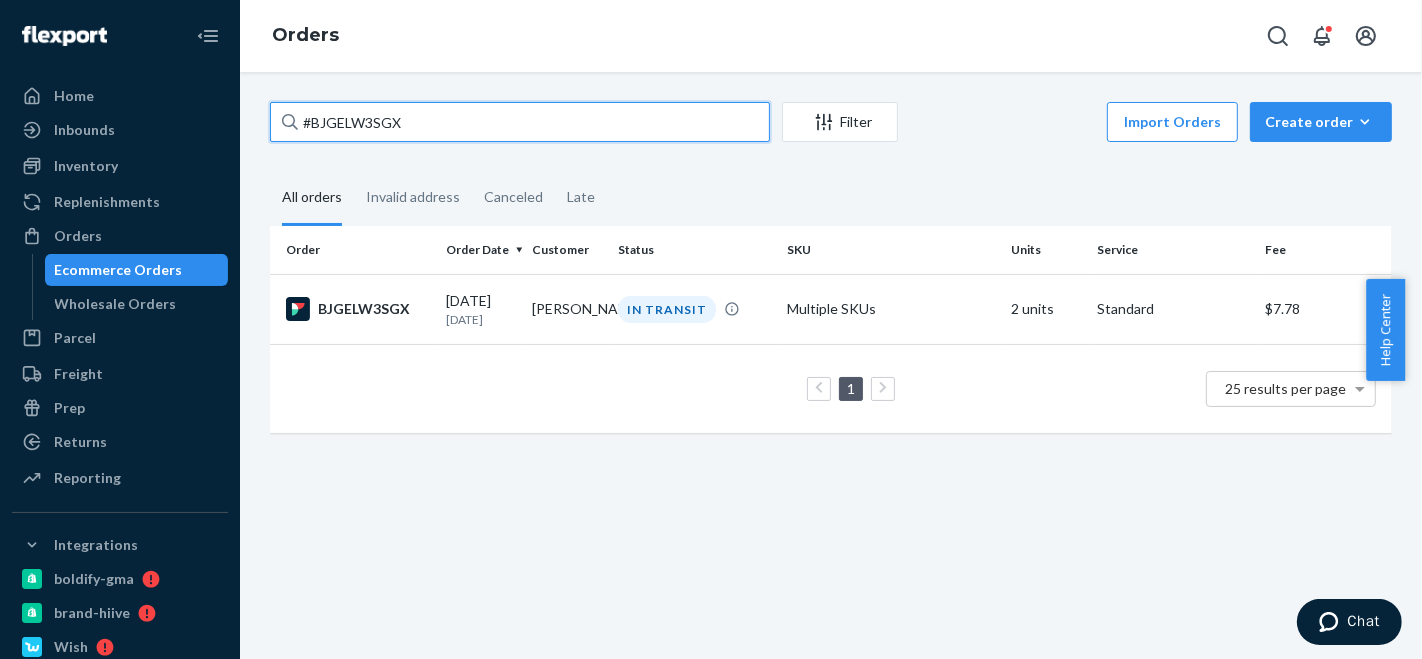 click on "#BJGELW3SGX" at bounding box center (520, 122) 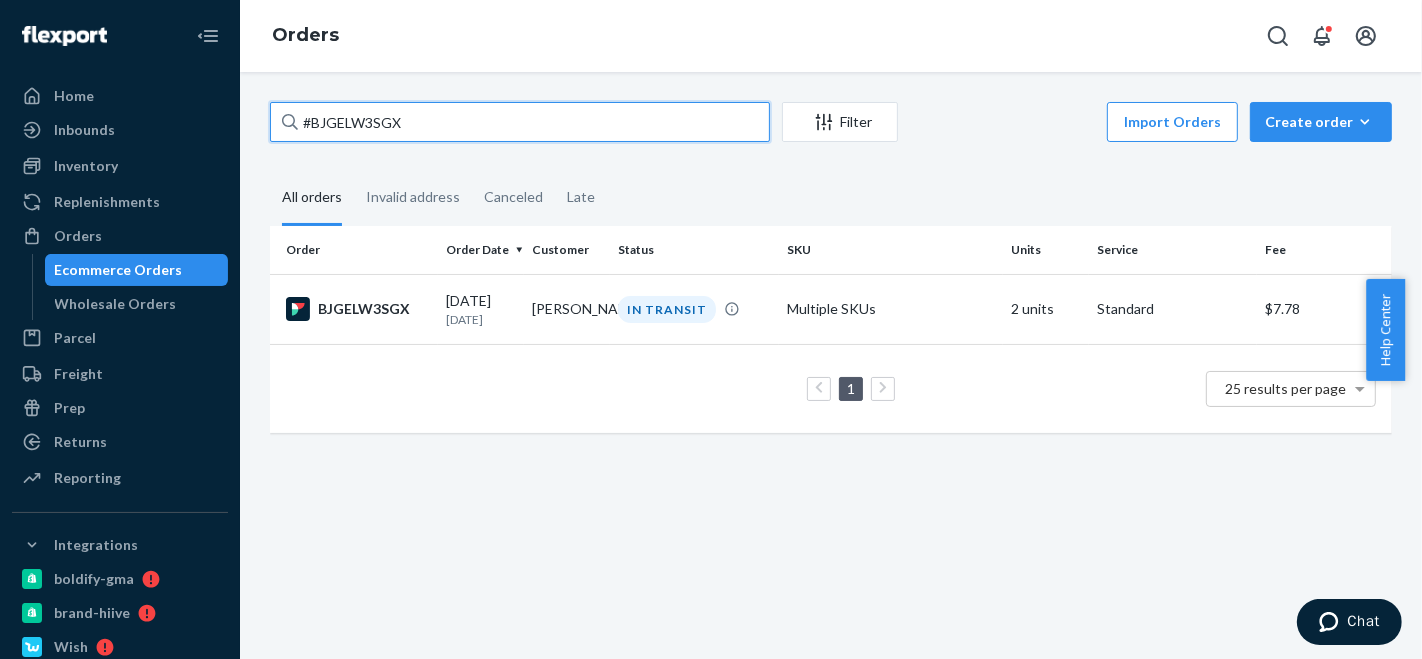 type on "#" 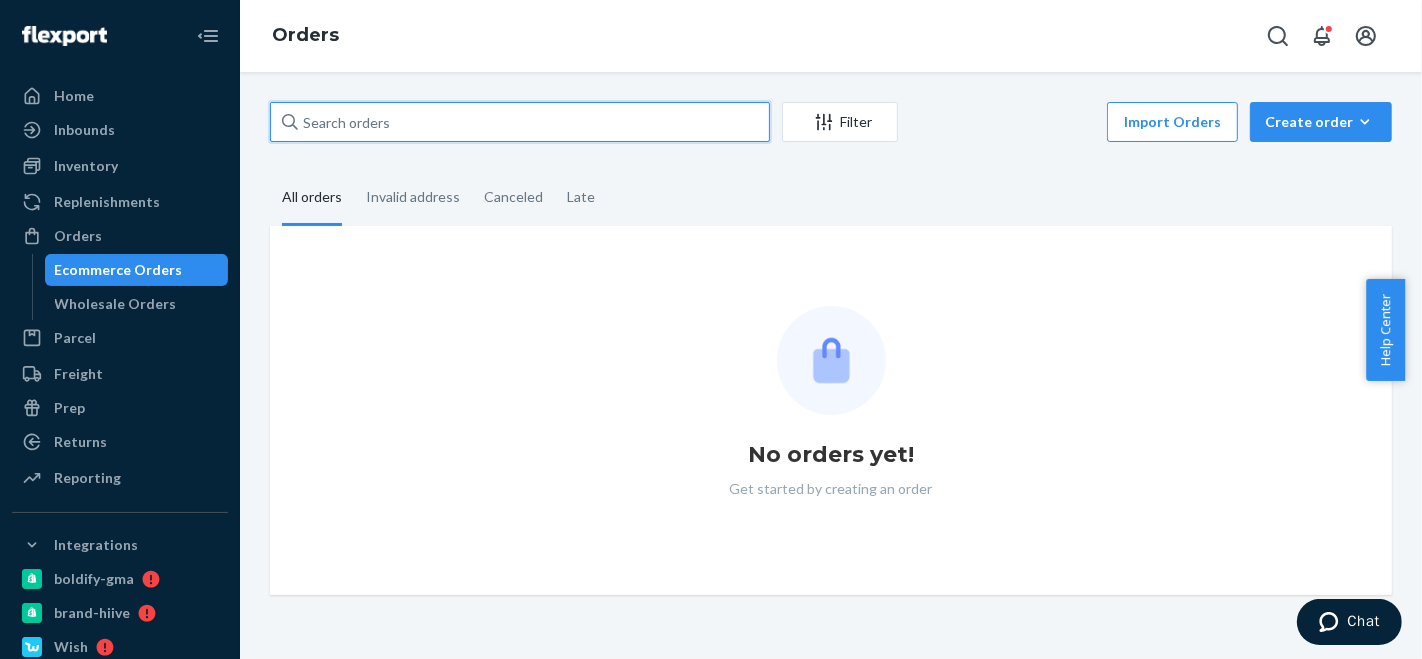 type 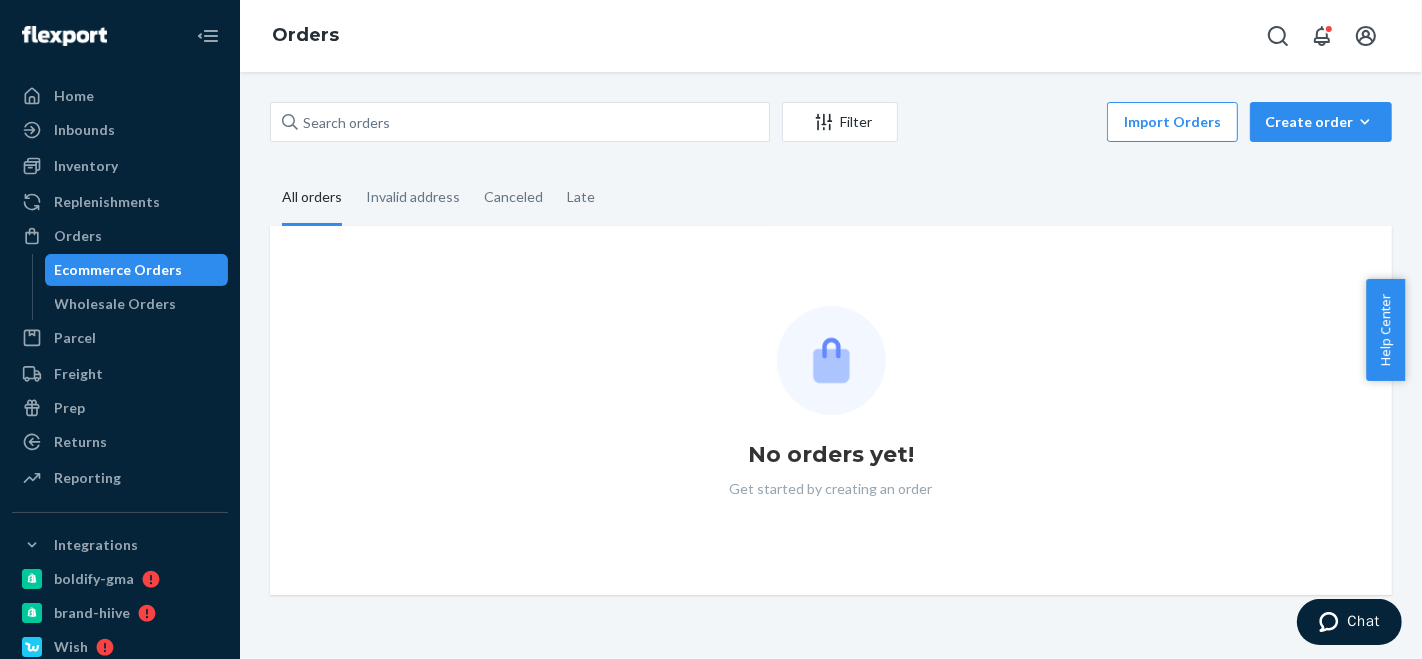 click on "Filter Import Orders Create order Ecommerce order Removal order All orders Invalid address Canceled Late No orders yet! Get started by creating an order" at bounding box center (831, 365) 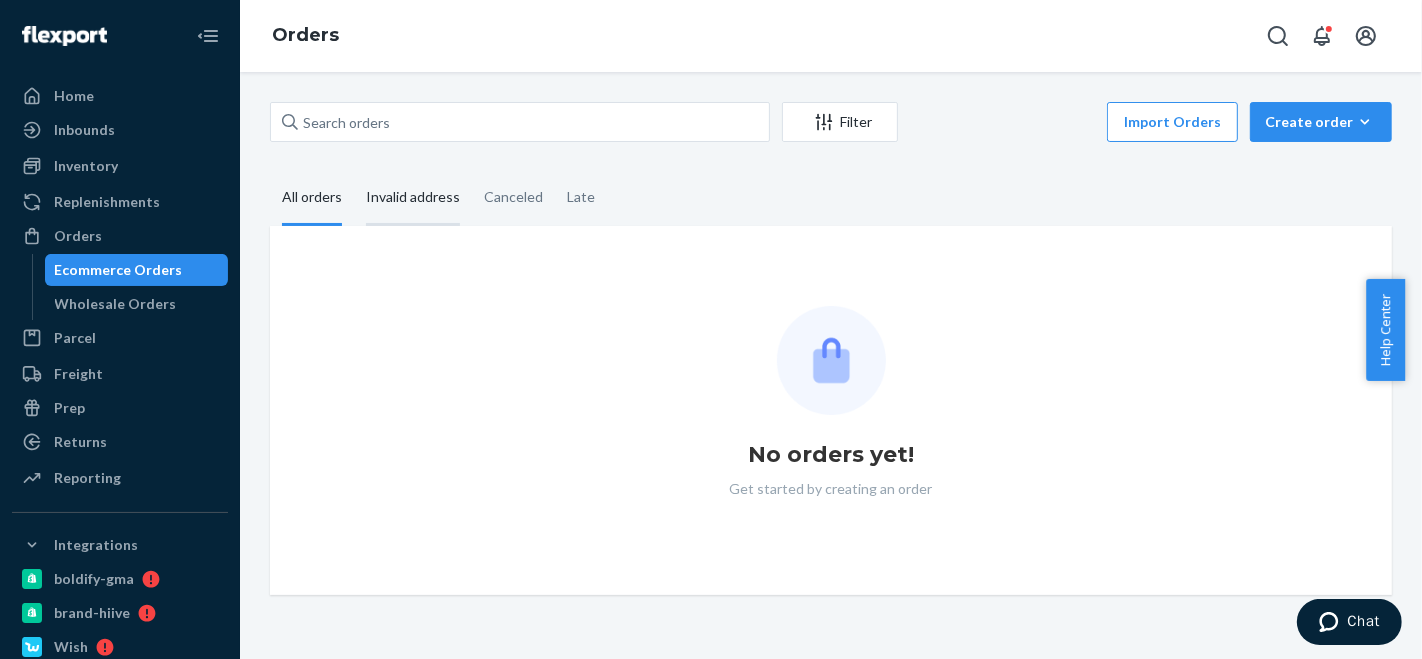 click on "Invalid address" at bounding box center [413, 198] 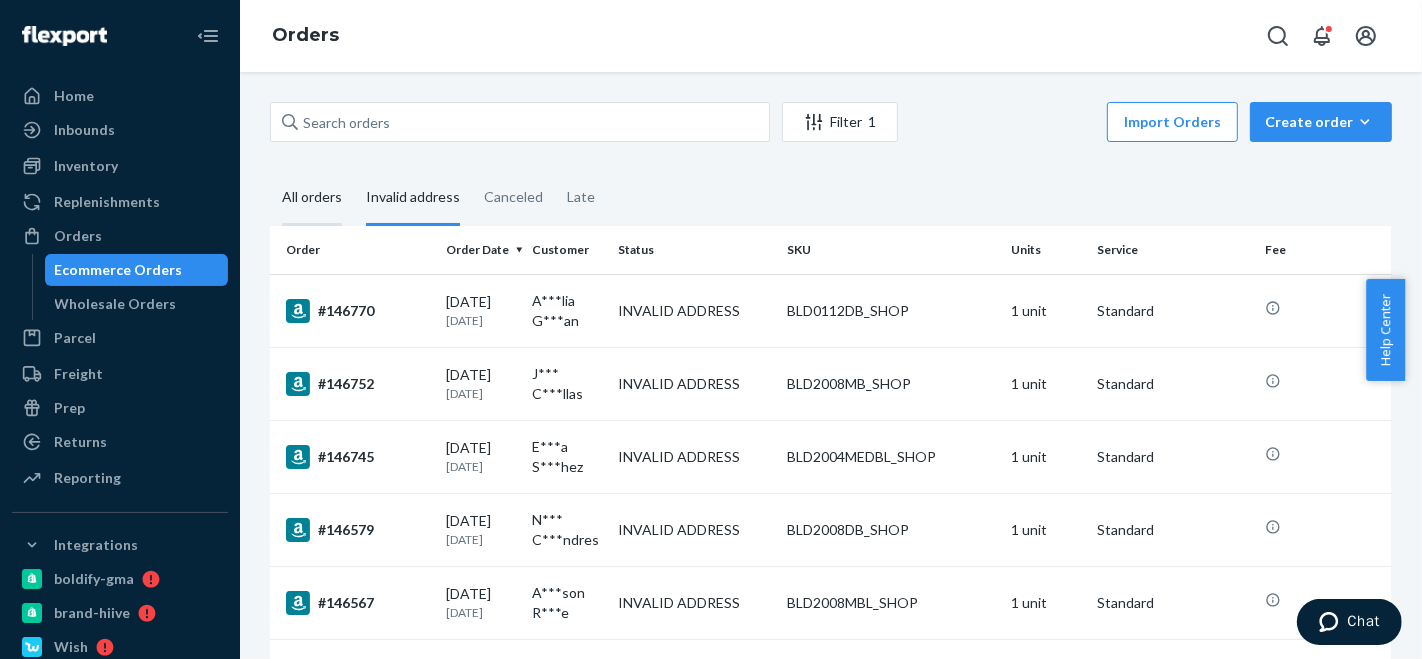 click on "All orders" at bounding box center (312, 198) 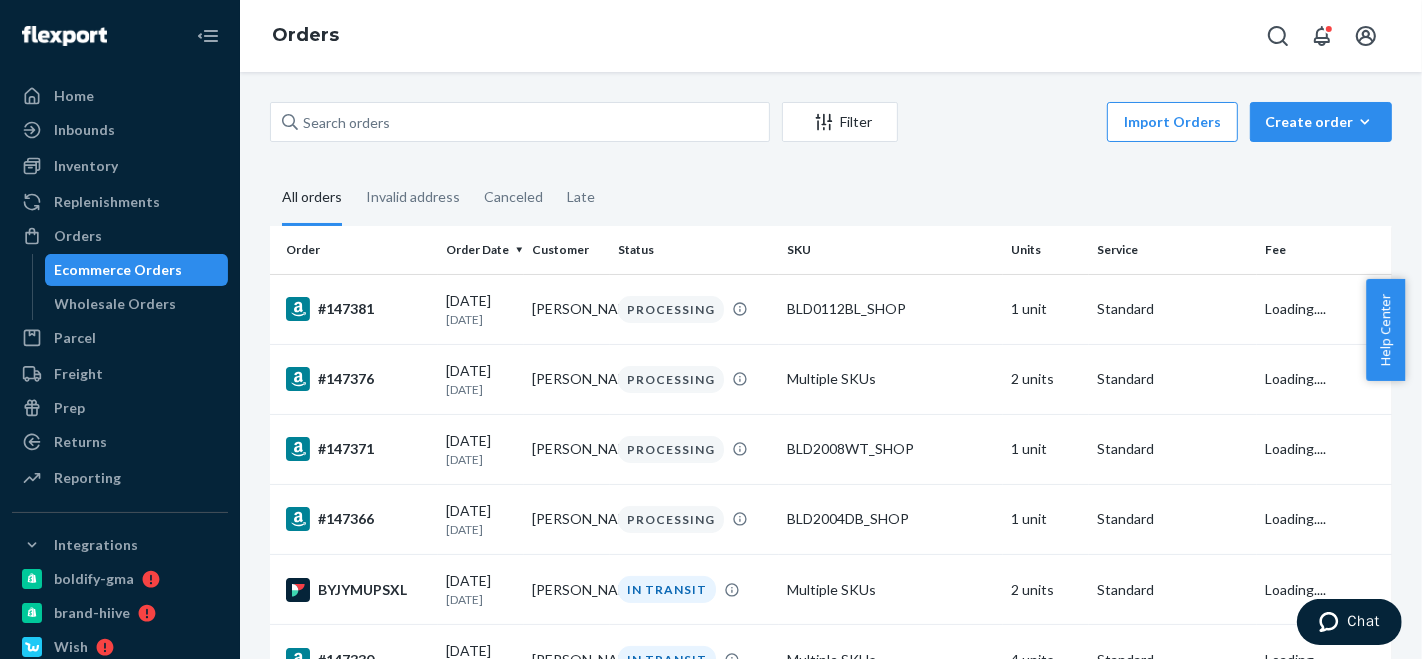 click on "Invalid address" at bounding box center (354, 171) 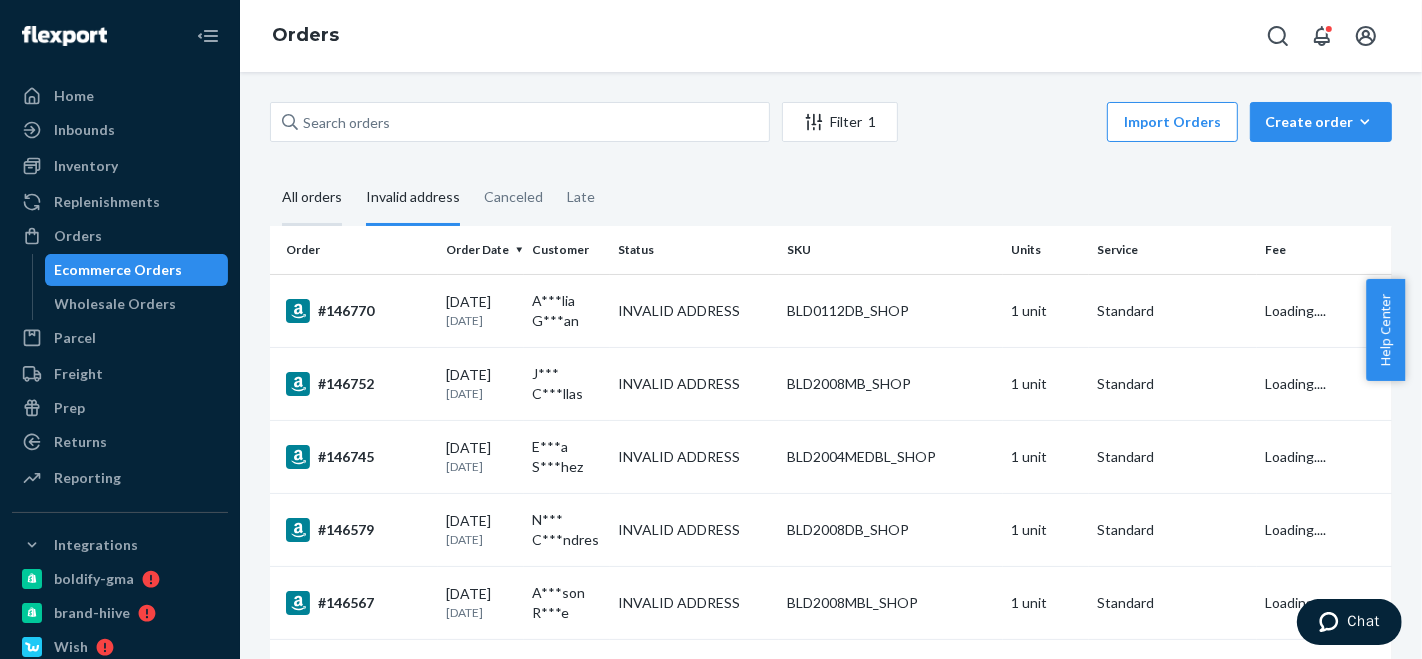 click on "Canceled" at bounding box center (472, 171) 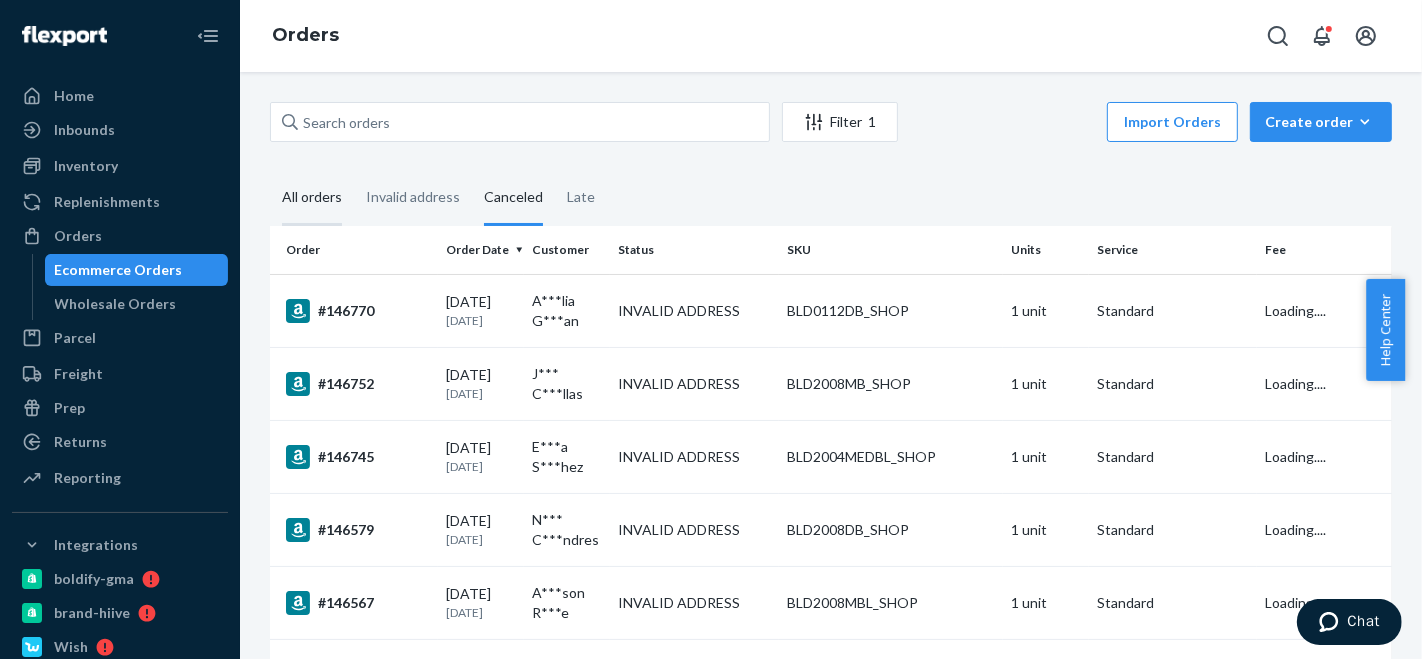 click on "Late" at bounding box center [555, 171] 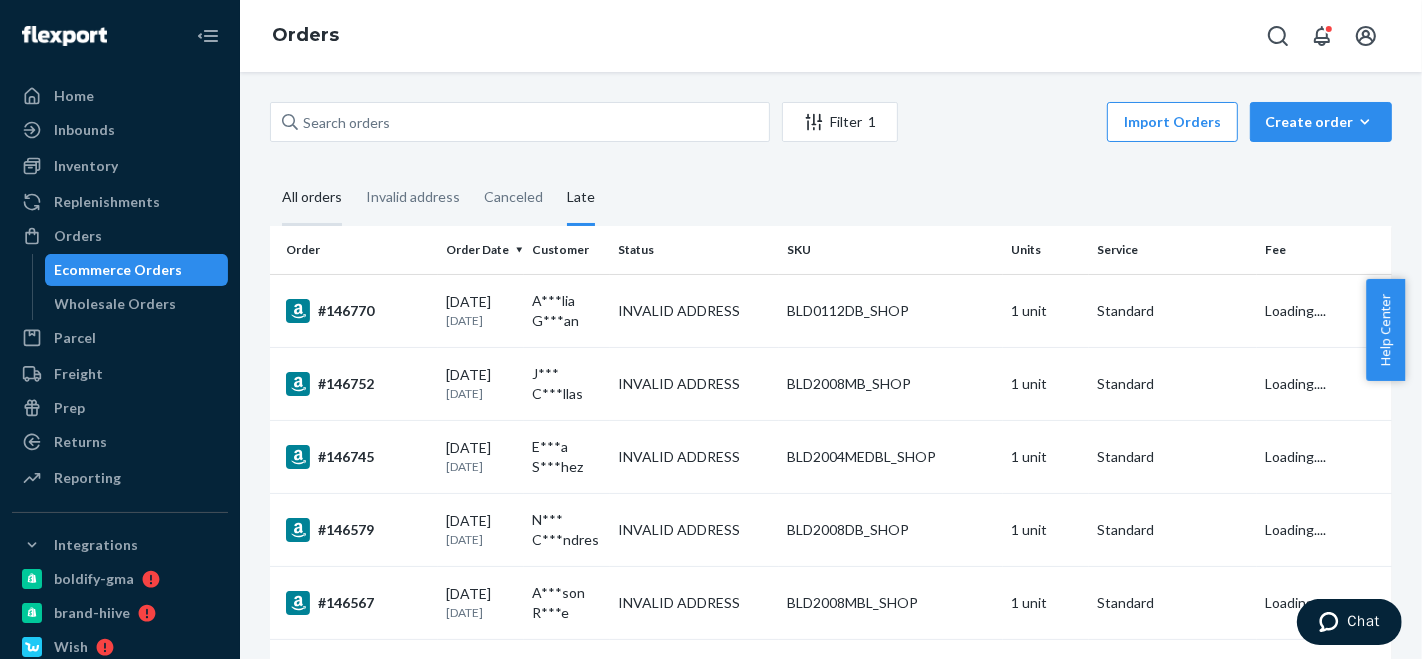 click on "All orders" at bounding box center [270, 171] 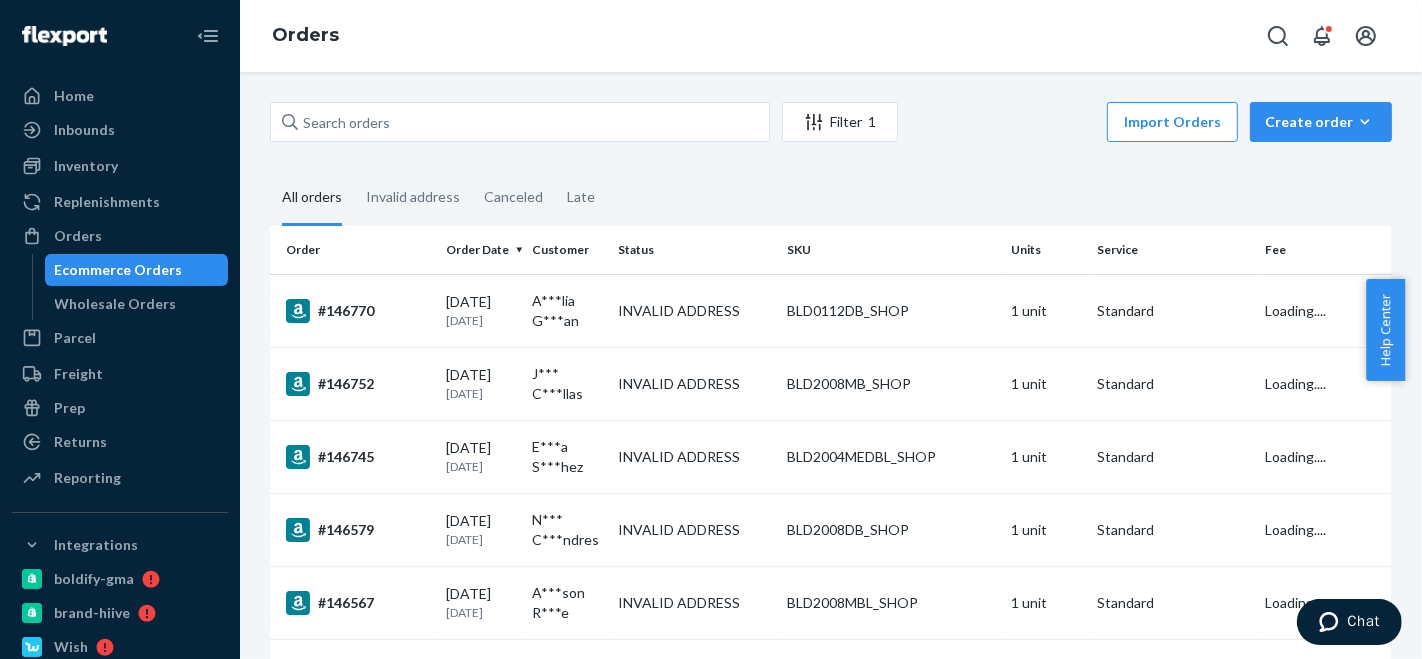click on "Invalid address" at bounding box center (354, 171) 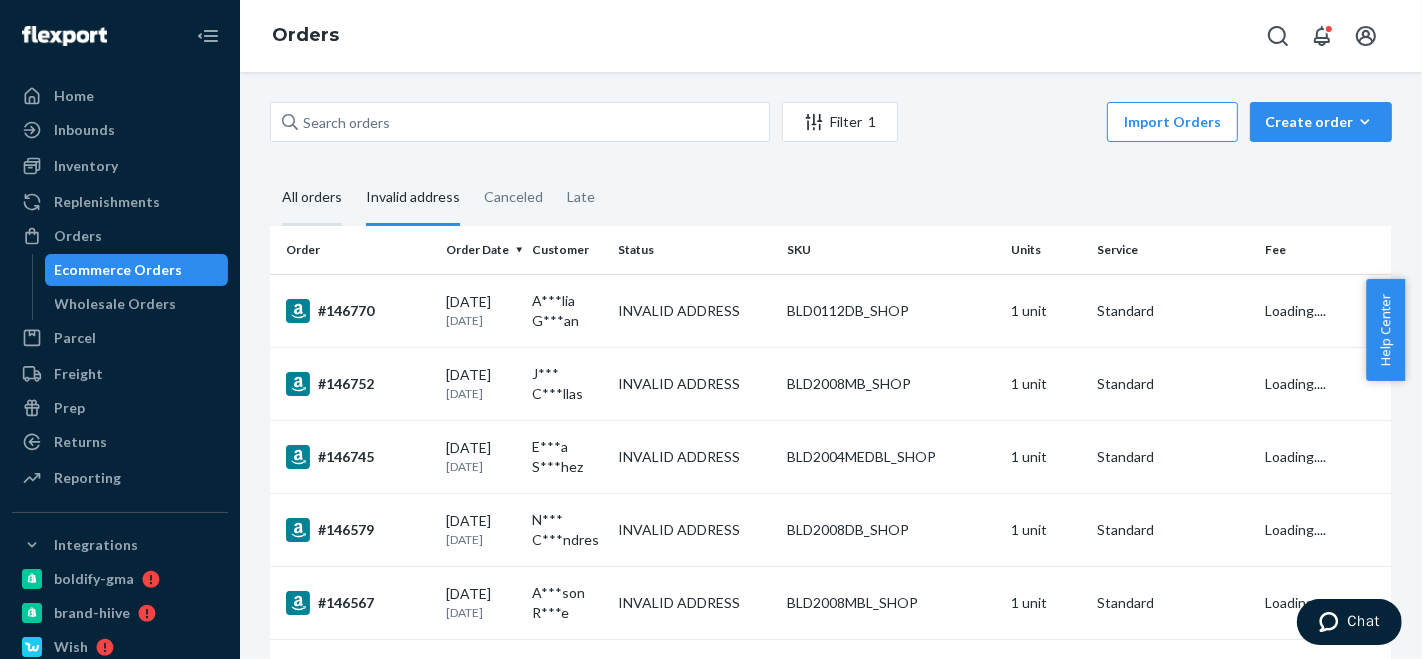 click on "Canceled" at bounding box center [472, 171] 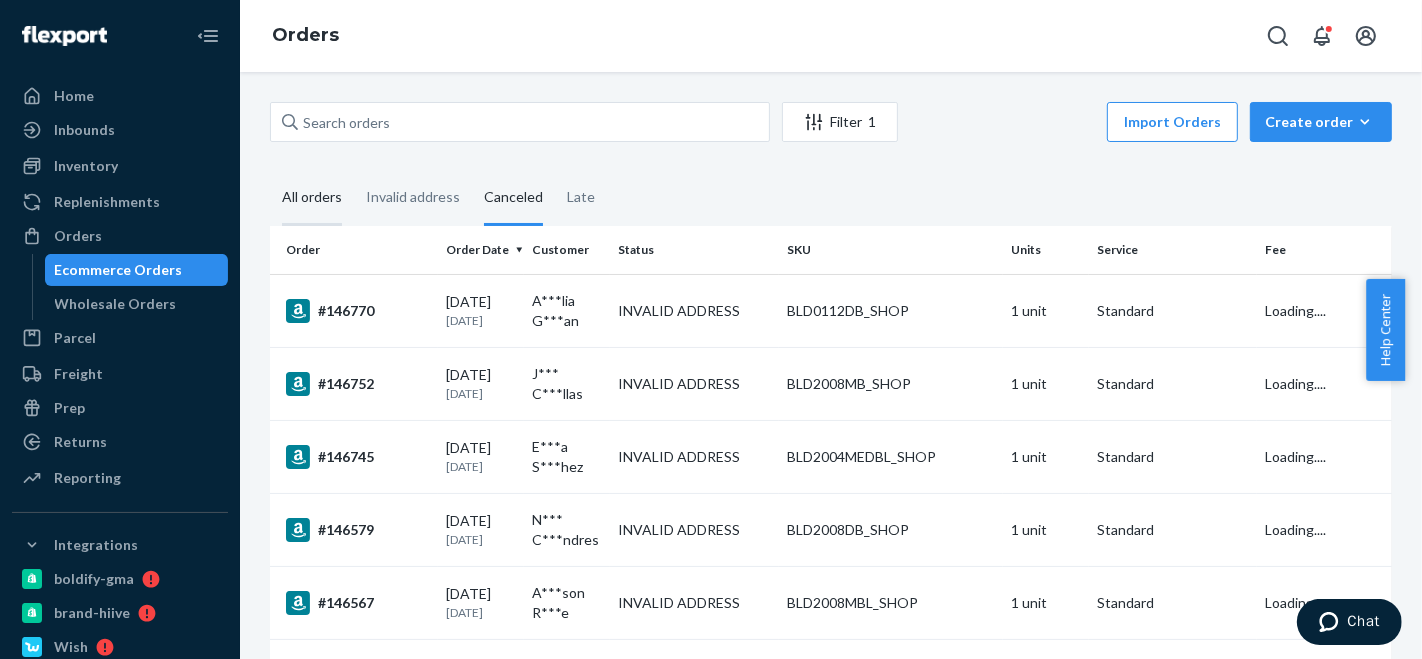 click on "Late" at bounding box center (555, 171) 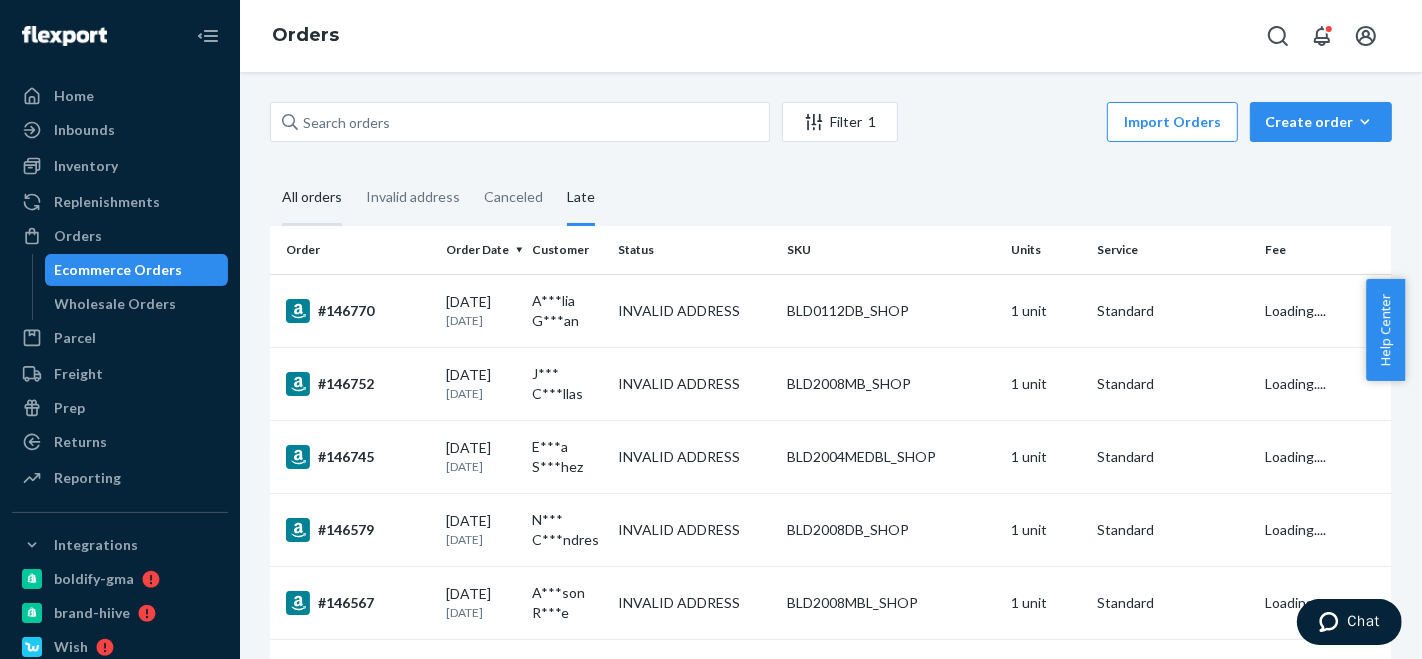 click on "All orders" at bounding box center (270, 171) 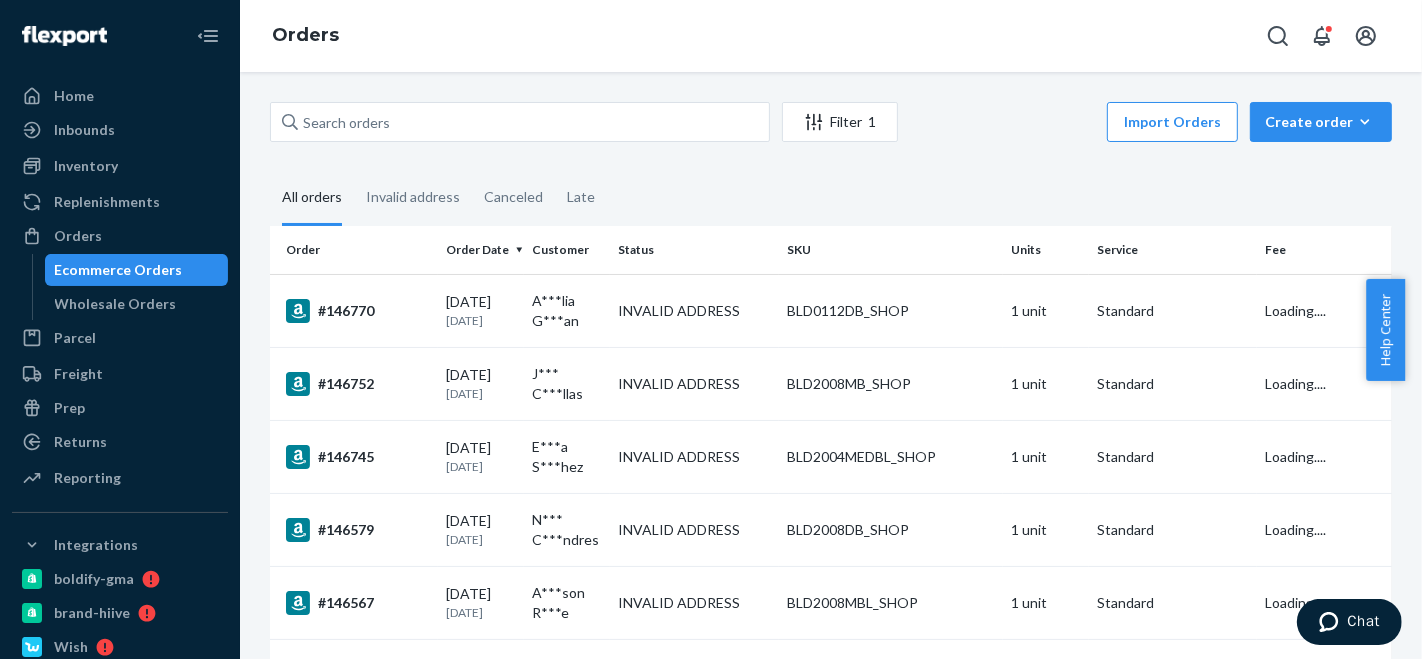 click on "Invalid address" at bounding box center [354, 171] 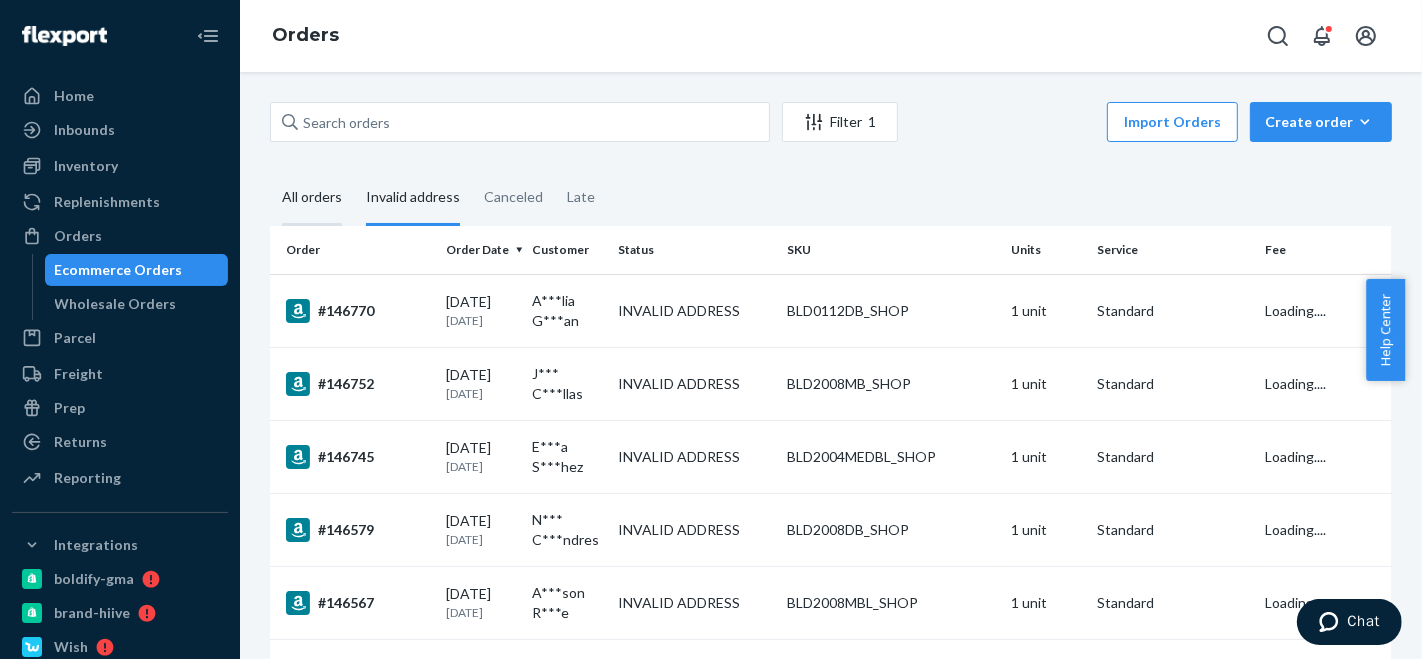 click on "Canceled" at bounding box center (472, 171) 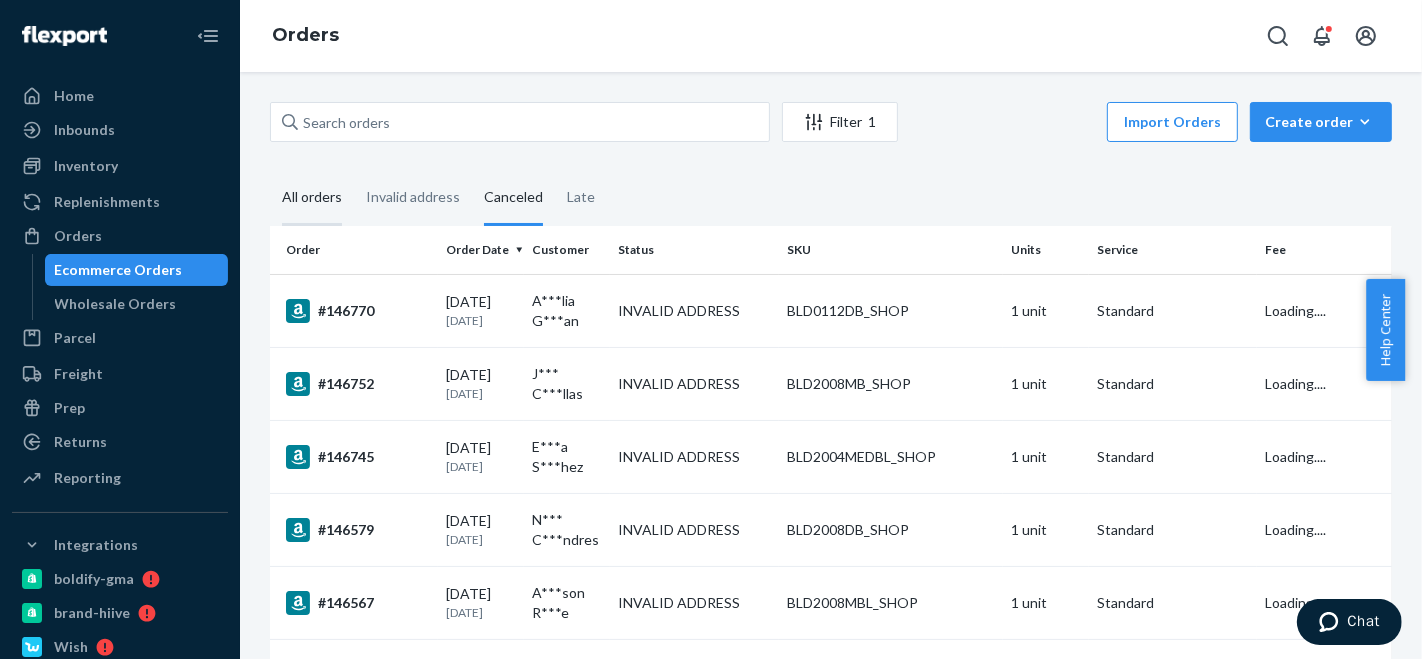 click on "Late" at bounding box center [555, 171] 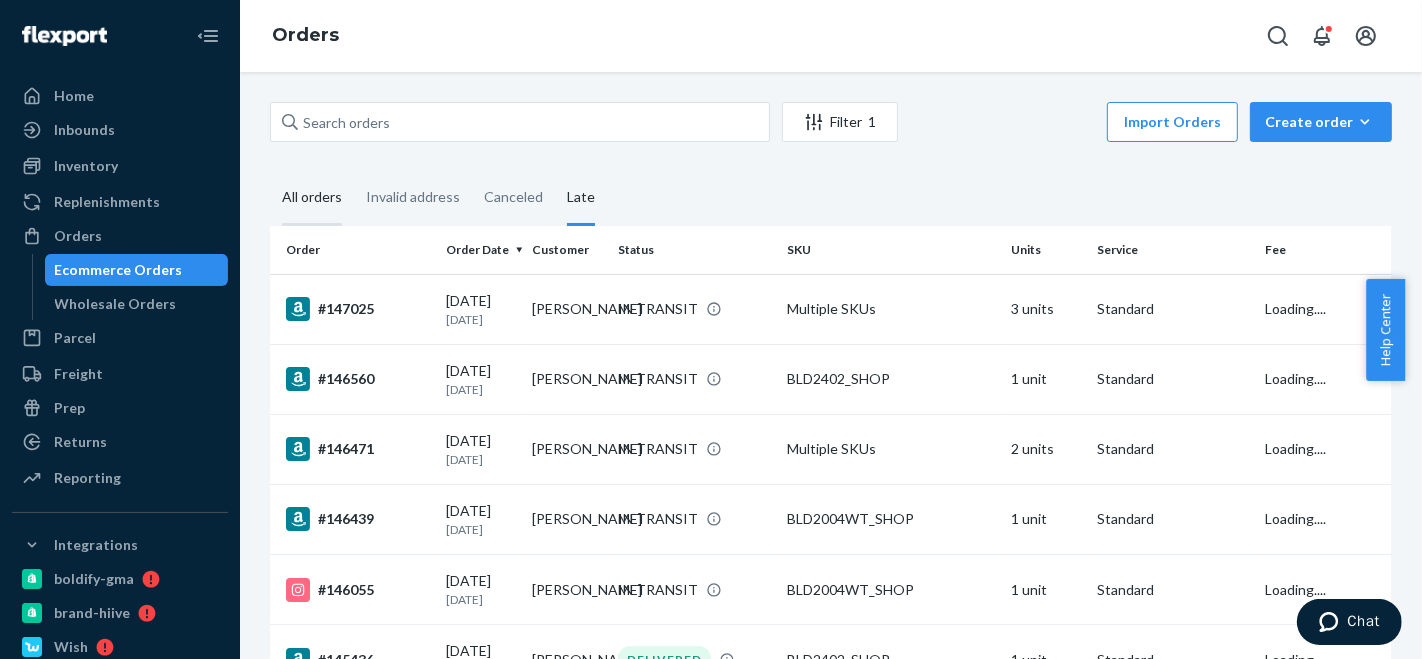 click on "Canceled" at bounding box center [472, 171] 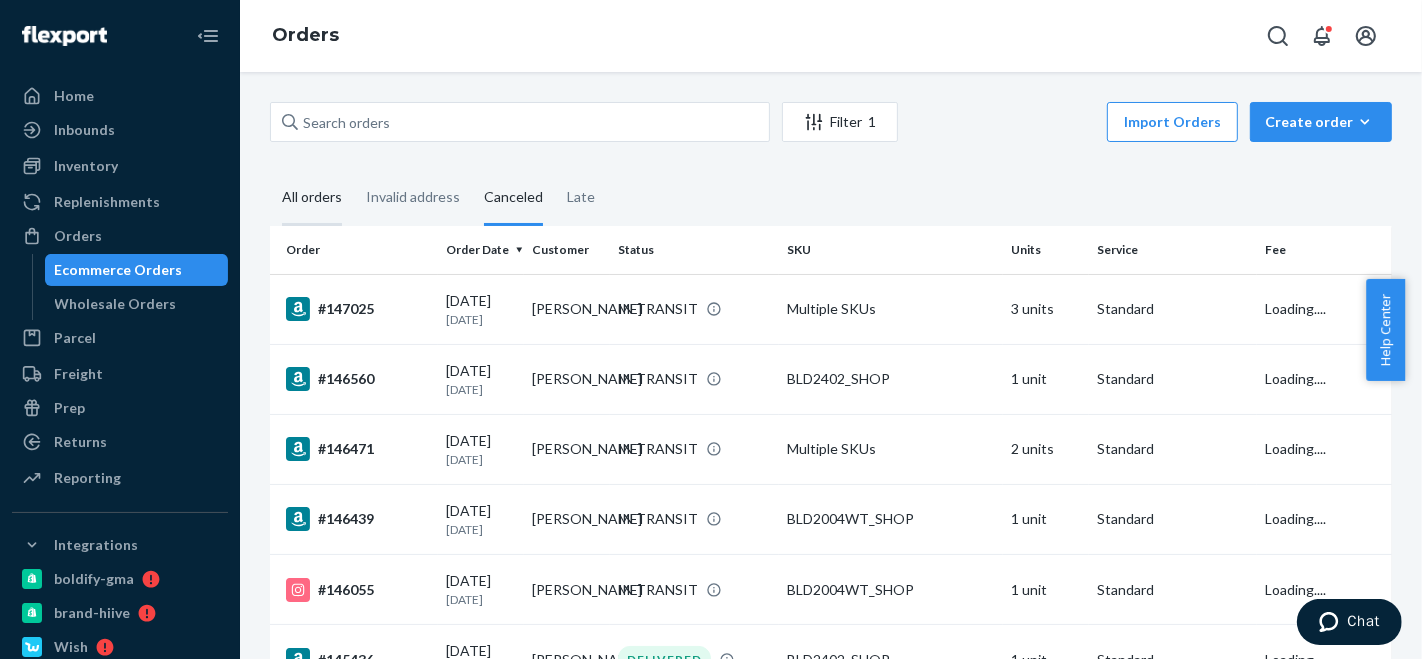 click on "Invalid address" at bounding box center (354, 171) 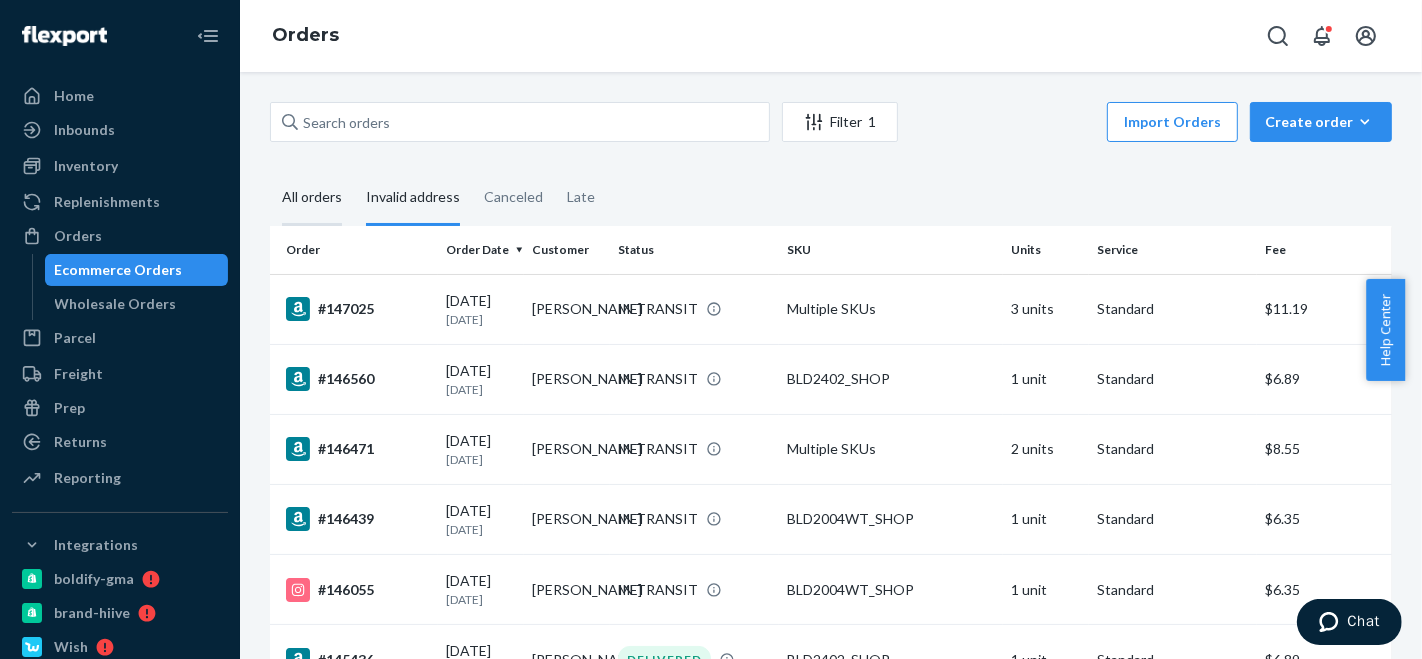 click on "All orders" at bounding box center (270, 171) 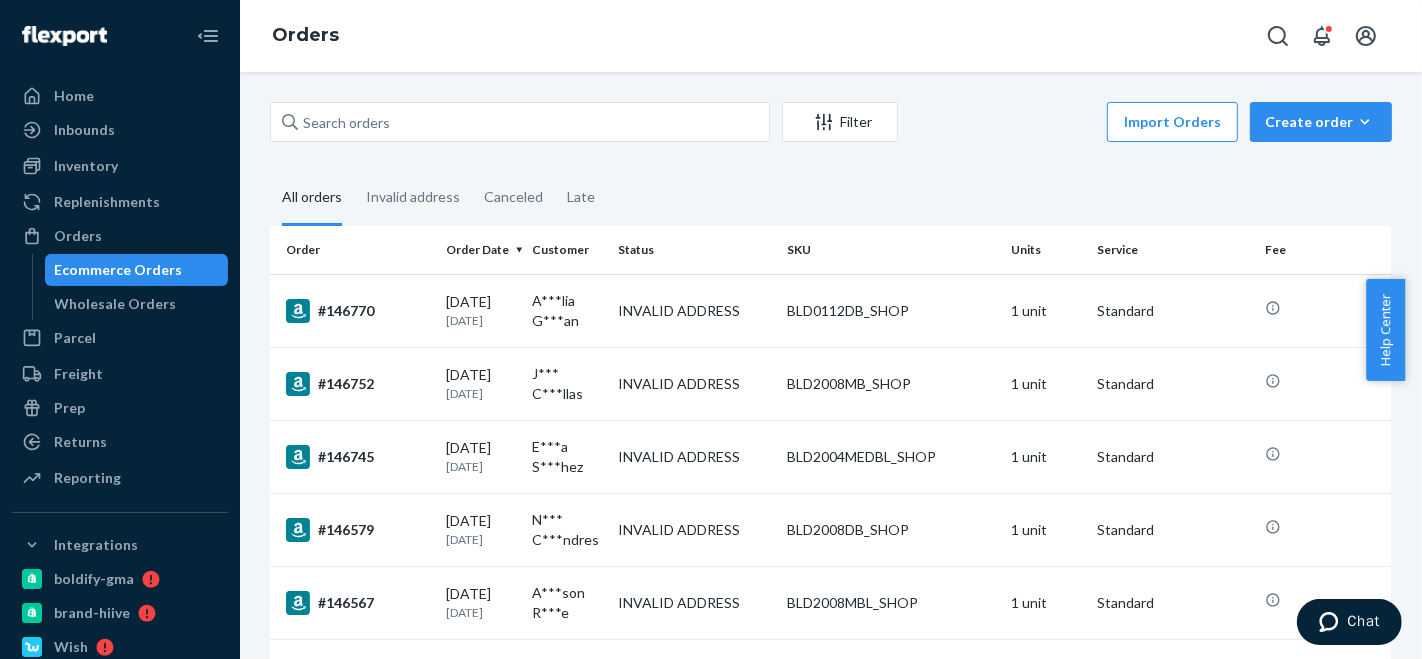click on "Filter Import Orders Create order Ecommerce order Removal order All orders Invalid address Canceled Late Order Order Date Customer Status SKU Units Service Fee #146770 [DATE] [DATE] A***lia G***an INVALID ADDRESS BLD0112DB_SHOP 1 unit Standard #146752 [DATE] [DATE] J*** C***llas INVALID ADDRESS BLD2008MB_SHOP 1 unit Standard #146745 [DATE] [DATE] E***a S***hez INVALID ADDRESS BLD2004MEDBL_SHOP 1 unit Standard #146579 [DATE] [DATE] N*** C***ndres INVALID ADDRESS BLD2008DB_SHOP 1 unit Standard #146567 [DATE] [DATE] A***son R***e INVALID ADDRESS BLD2008MBL_SHOP 1 unit Standard #146120 [DATE] [DATE] [PERSON_NAME] INVALID ADDRESS BLD2004LB_SHOP 1 unit Standard #144264 [DATE] [DATE] C***[PERSON_NAME] G***iel INVALID ADDRESS BLD2004MB_SHOP 1 unit Standard #141821 [DATE] [DATE] R***el M***c INVALID ADDRESS BLD2008MEDBL_SHOP 1 unit Standard 1 25 results per page" at bounding box center (831, 543) 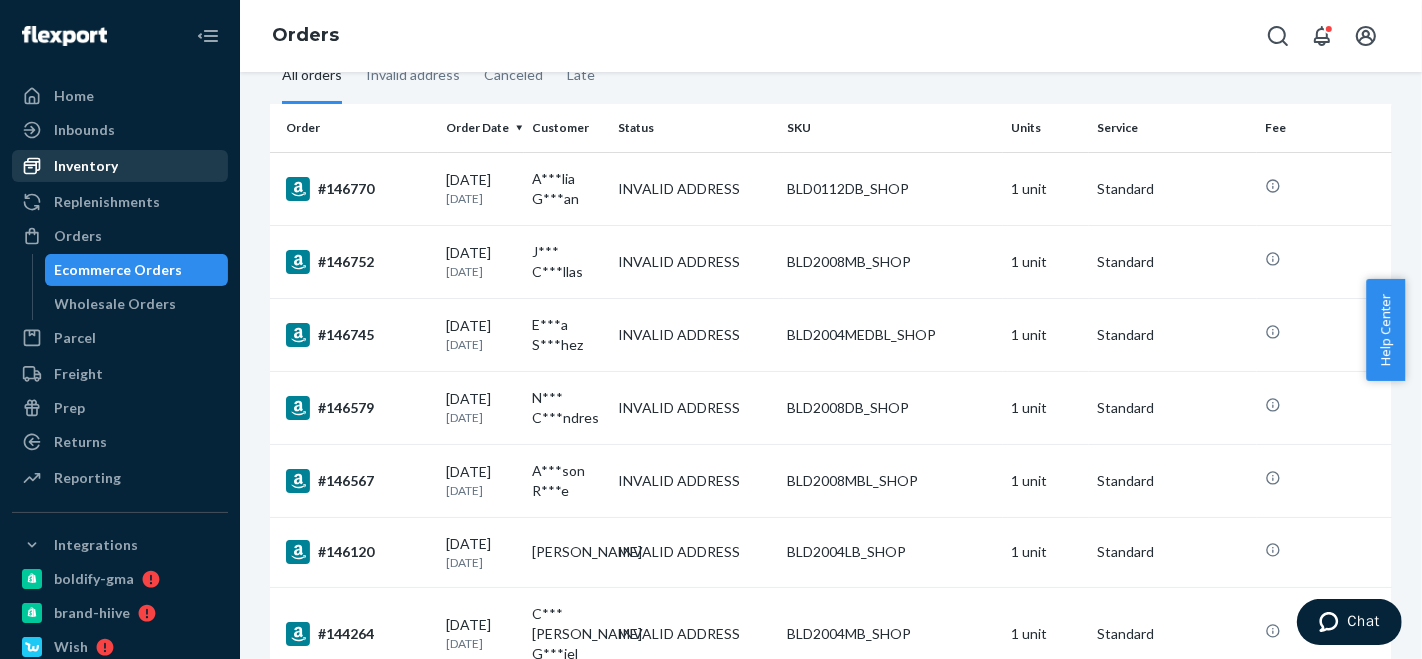 scroll, scrollTop: 0, scrollLeft: 0, axis: both 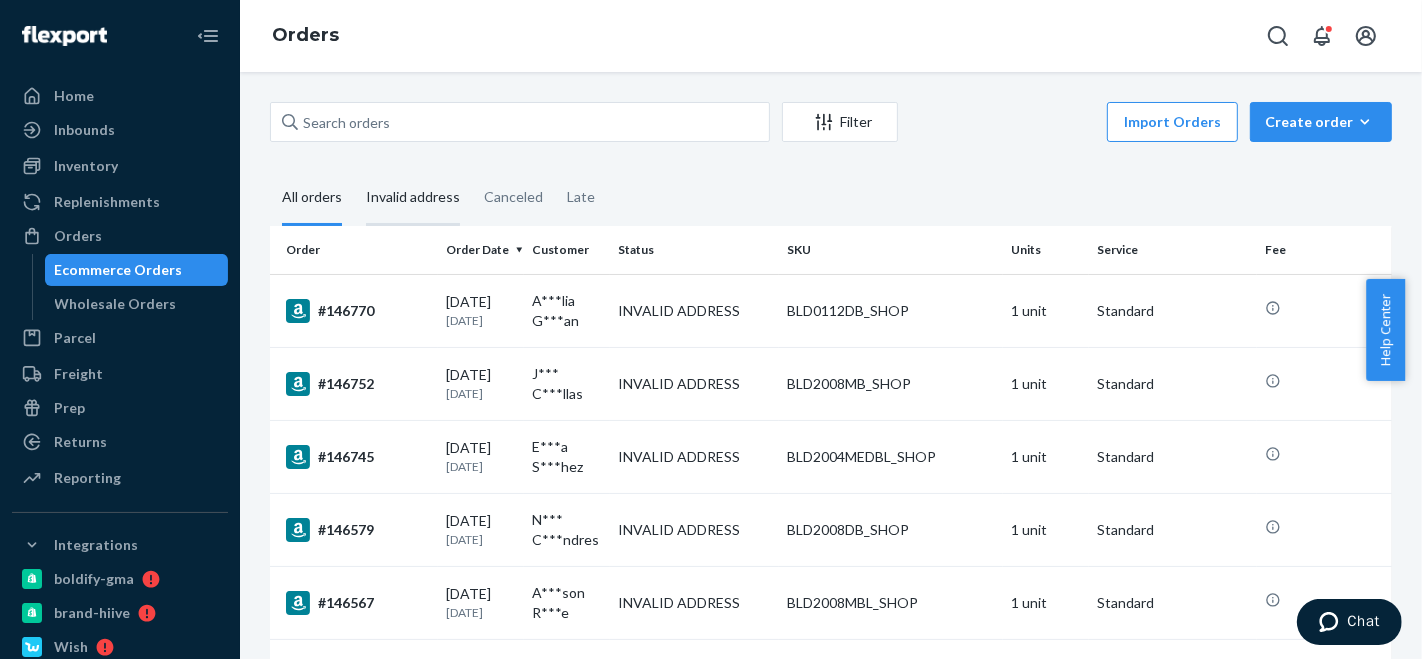 click on "Invalid address" at bounding box center [413, 198] 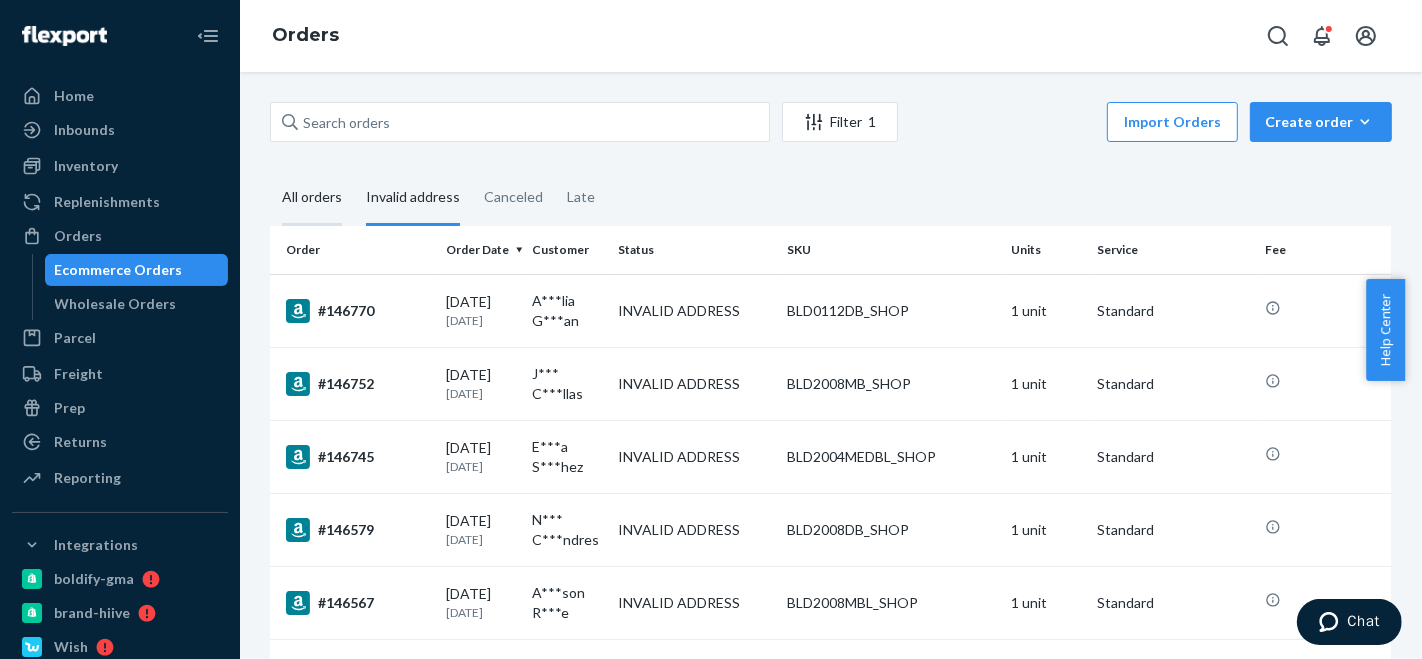 click on "All orders" at bounding box center [312, 198] 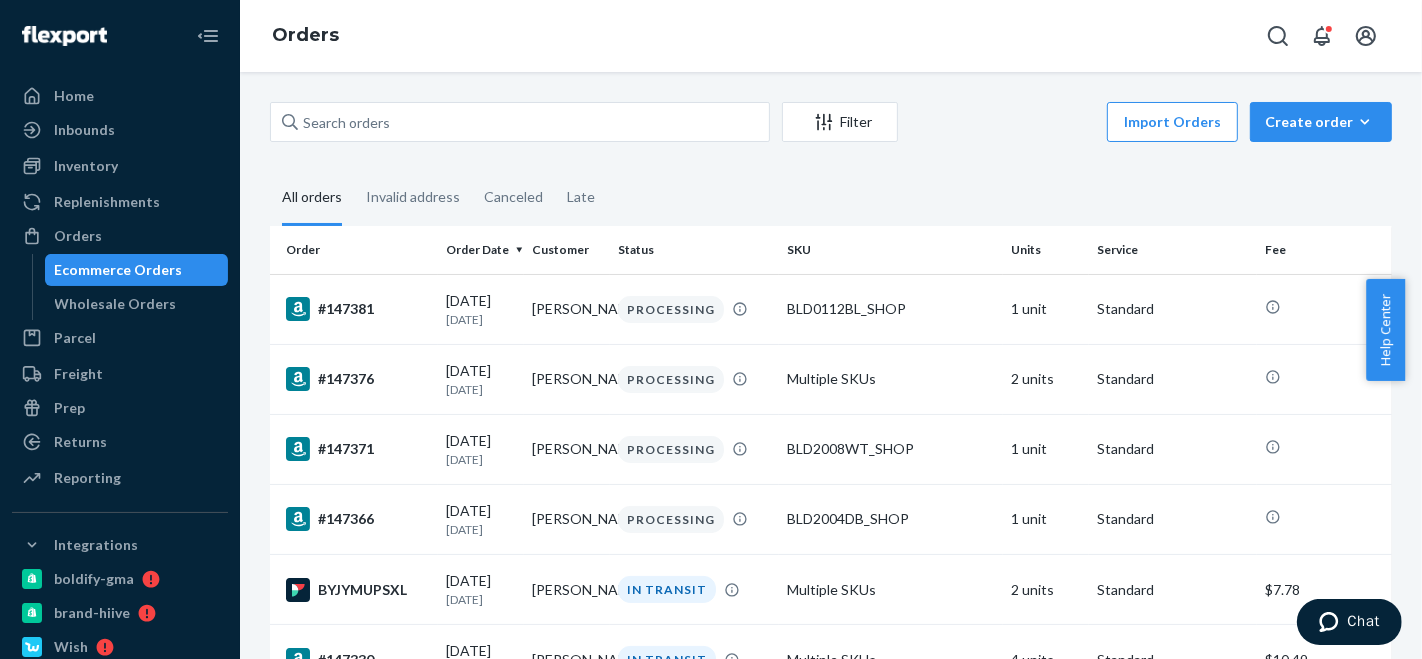 click on "Invalid address" at bounding box center (354, 171) 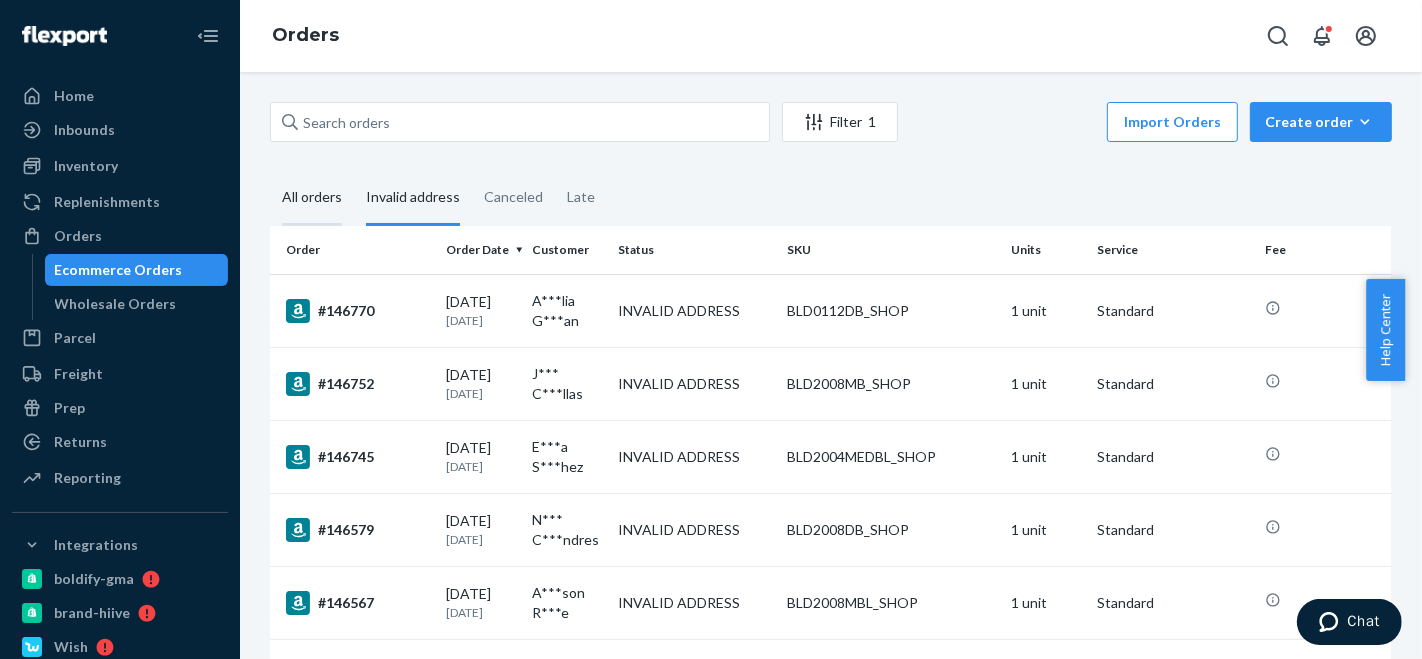 click on "Canceled" at bounding box center (472, 171) 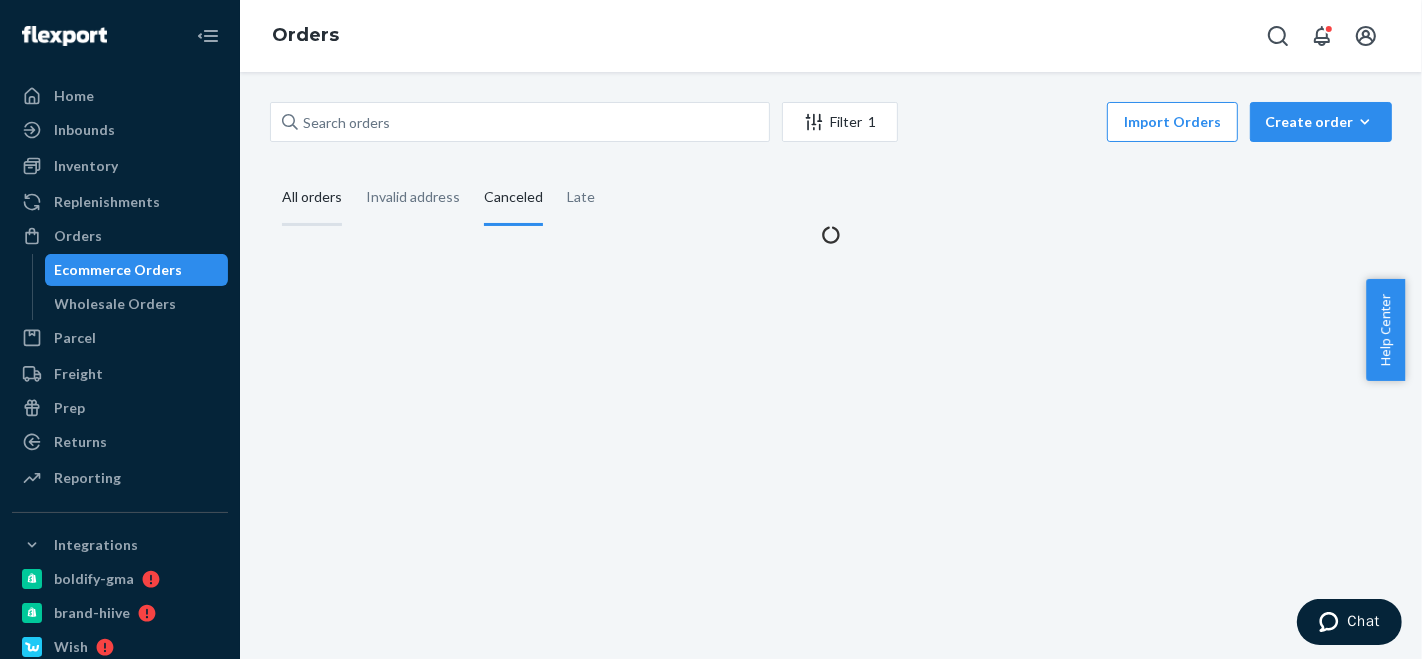 click on "Invalid address" at bounding box center [354, 171] 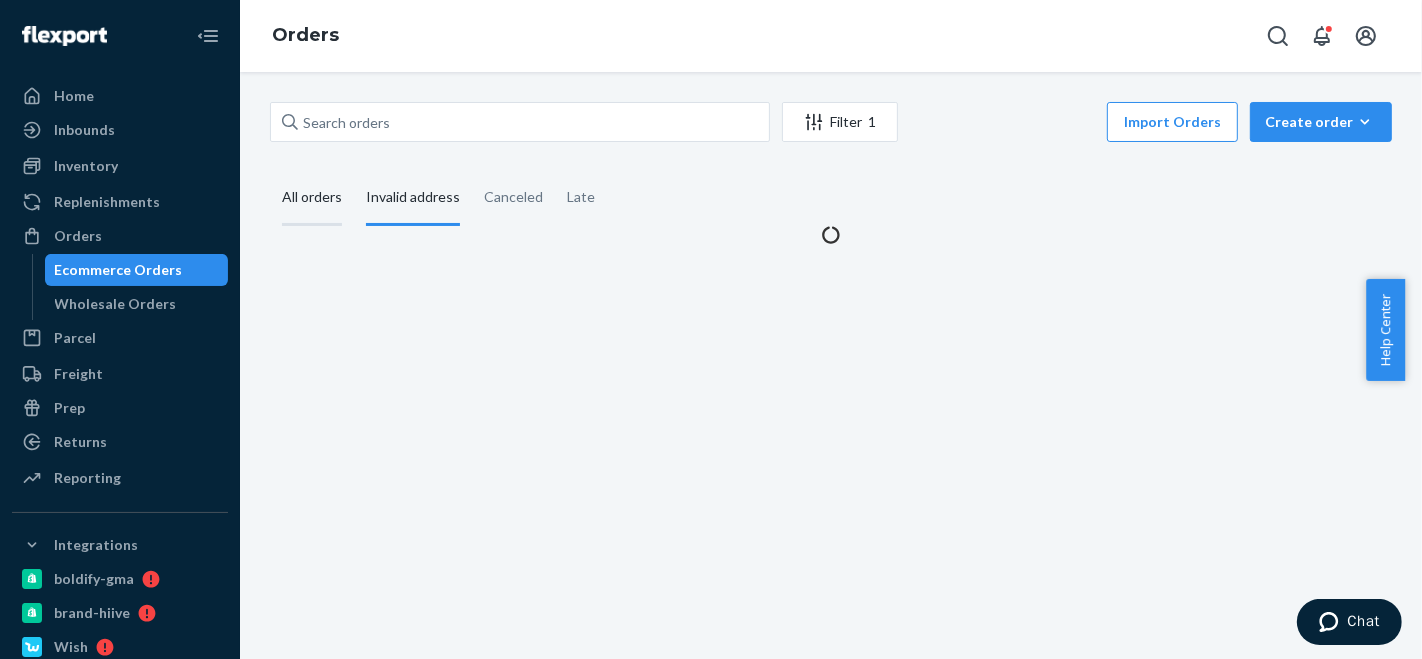 click on "All orders" at bounding box center (270, 171) 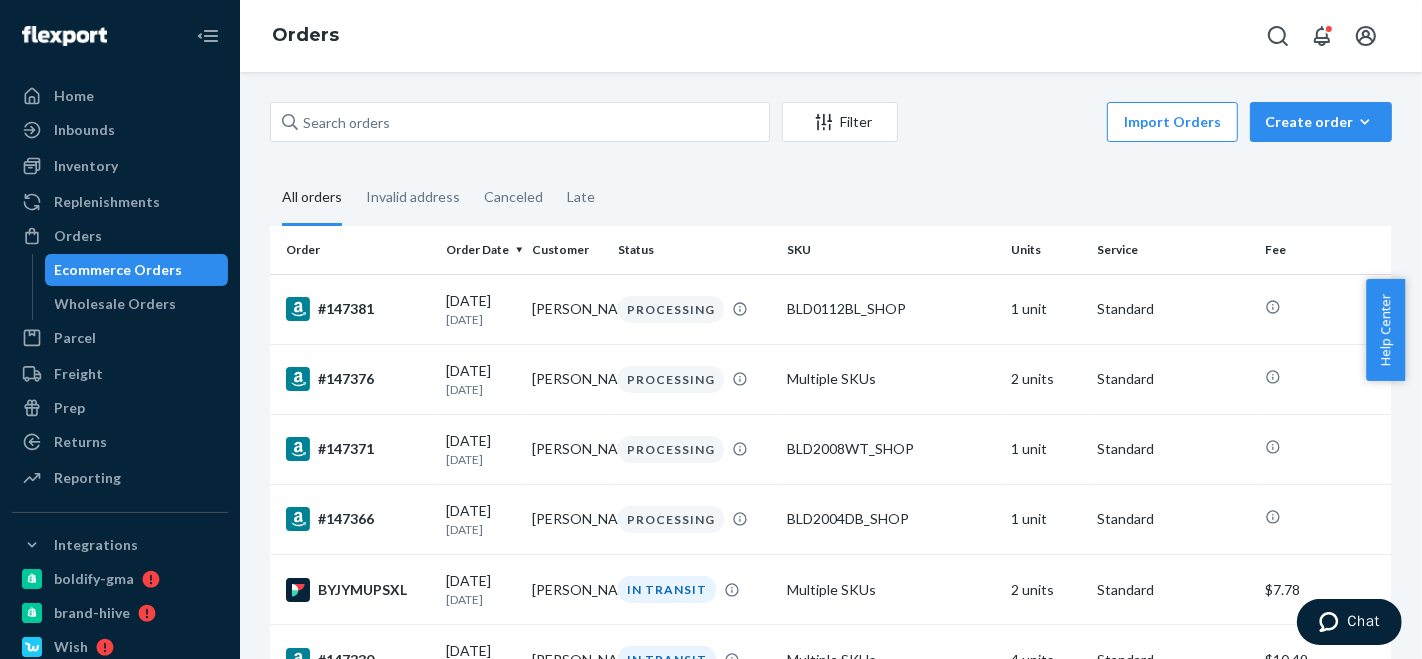 click on "Filter Import Orders Create order Ecommerce order Removal order All orders Invalid address Canceled Late Order Order Date Customer Status SKU Units Service Fee #147381 [DATE] [DATE] [PERSON_NAME] PROCESSING BLD0112BL_SHOP 1 unit Standard #147376 [DATE] [DATE] [PERSON_NAME] PROCESSING Multiple SKUs 2 units Standard #147371 [DATE] [DATE] [PERSON_NAME] PROCESSING BLD2008WT_SHOP 1 unit Standard #147366 [DATE] [DATE] [PERSON_NAME] PROCESSING BLD2004DB_SHOP 1 unit Standard BYJYMUPSXL [DATE] [DATE] [PERSON_NAME] IN TRANSIT Multiple SKUs 2 units Standard $7.78 #147330 [DATE] [DATE] [PERSON_NAME] IN TRANSIT Multiple SKUs 4 units Standard $10.49 #147314 [DATE] [DATE] [PERSON_NAME] PROCESSING BLD0156LB_SHOP 1 unit Standard #147299 [DATE] [DATE] [GEOGRAPHIC_DATA][PERSON_NAME] IN TRANSIT Multiple SKUs 2 units AK/HI/Other (Non Fast Tag) $14.64 #147294 [DATE] [DATE] [PERSON_NAME] IN TRANSIT Multiple SKUs 2 units Standard $8.55 #147280 [DATE] [DATE] [PERSON_NAME] IN TRANSIT Multiple SKUs 2 units $7.78" at bounding box center (831, 365) 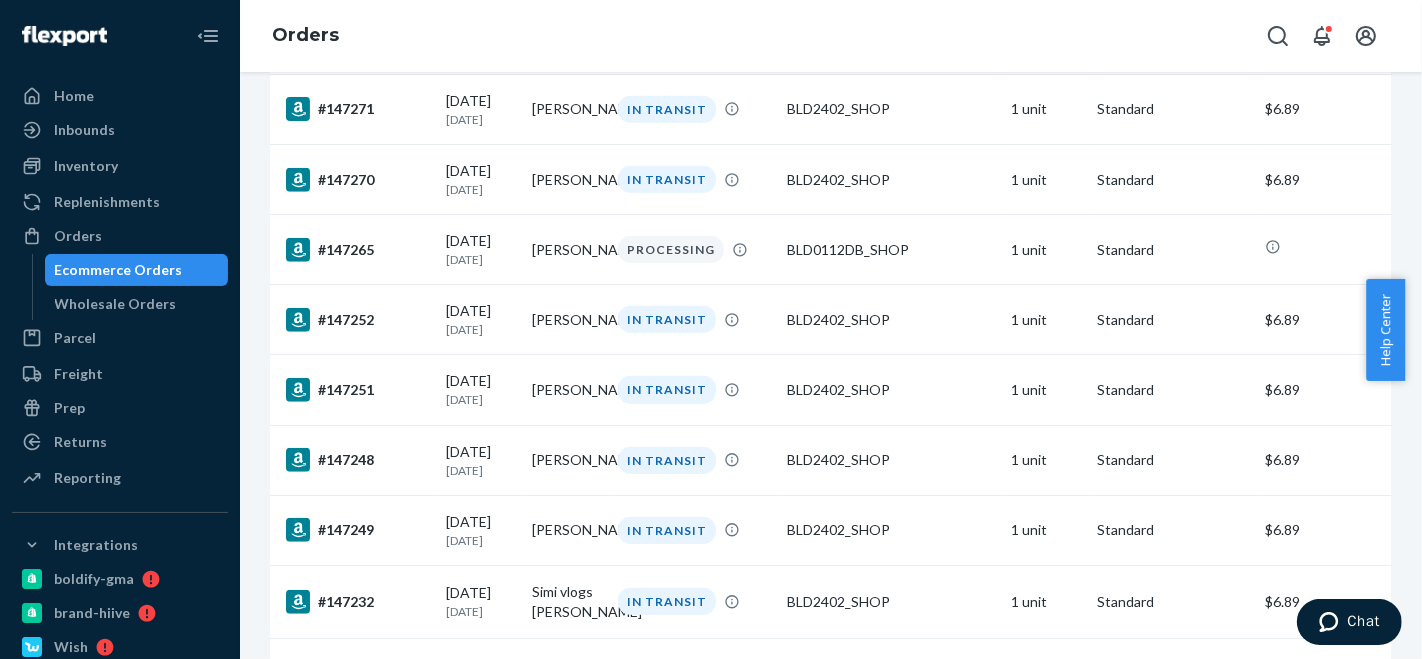 scroll, scrollTop: 977, scrollLeft: 0, axis: vertical 